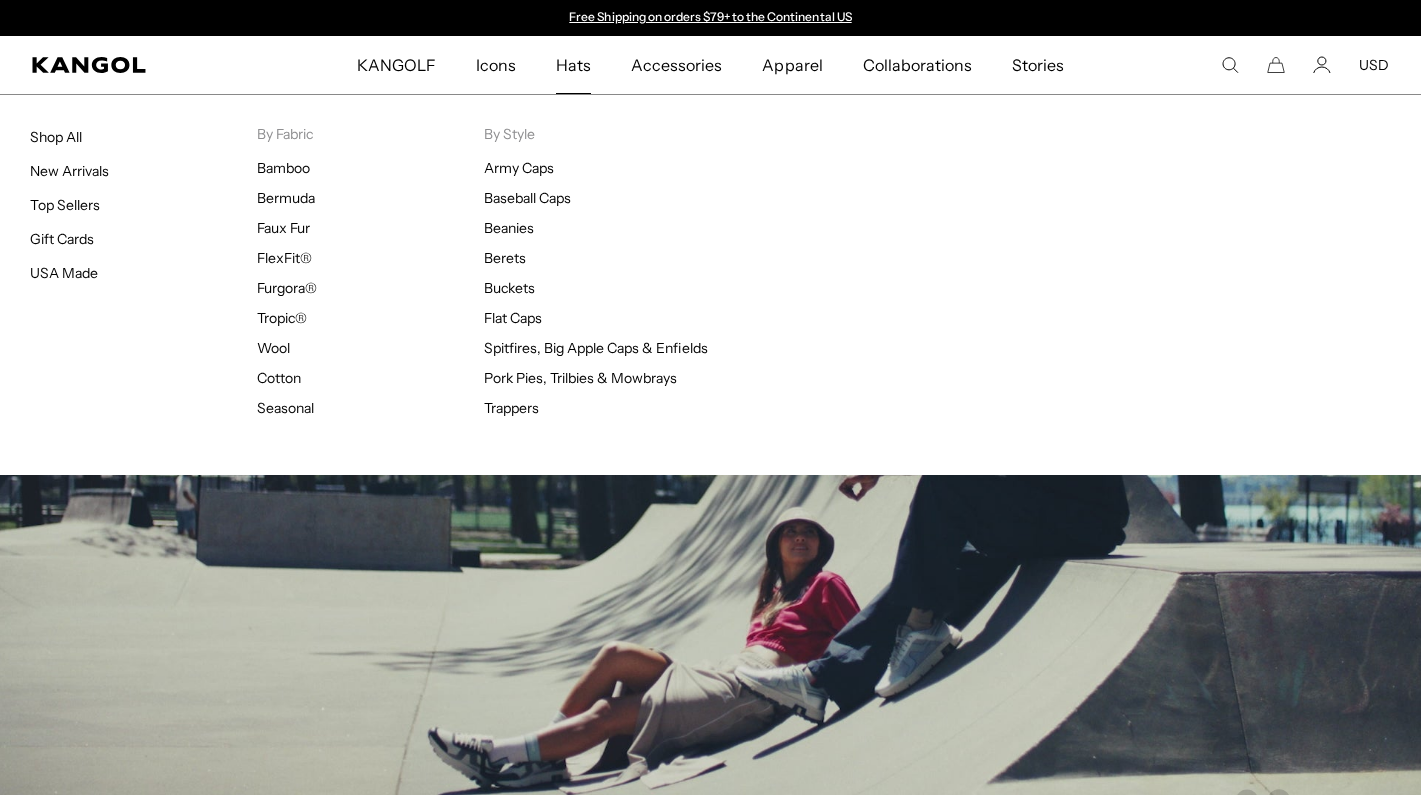 scroll, scrollTop: 0, scrollLeft: 0, axis: both 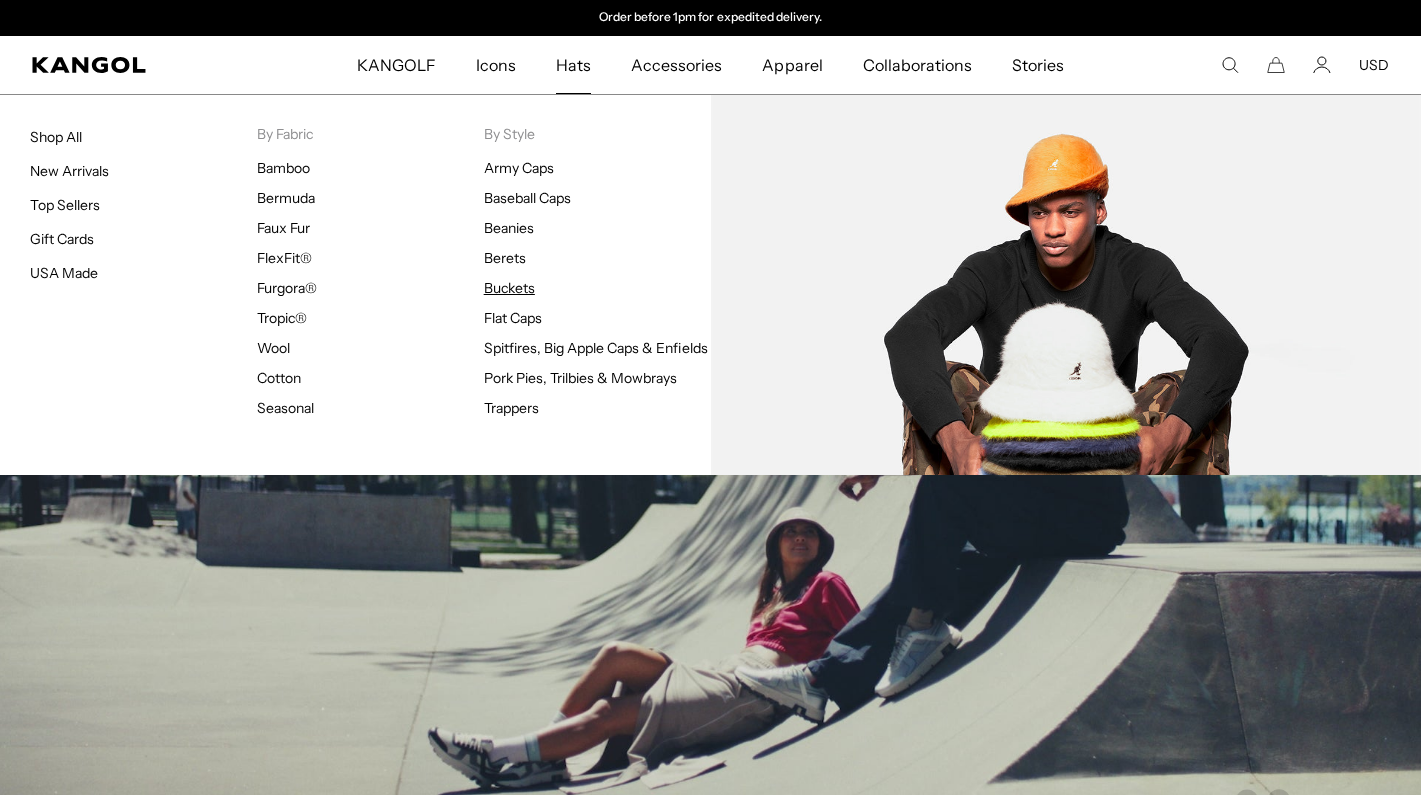 click on "Buckets" at bounding box center (509, 288) 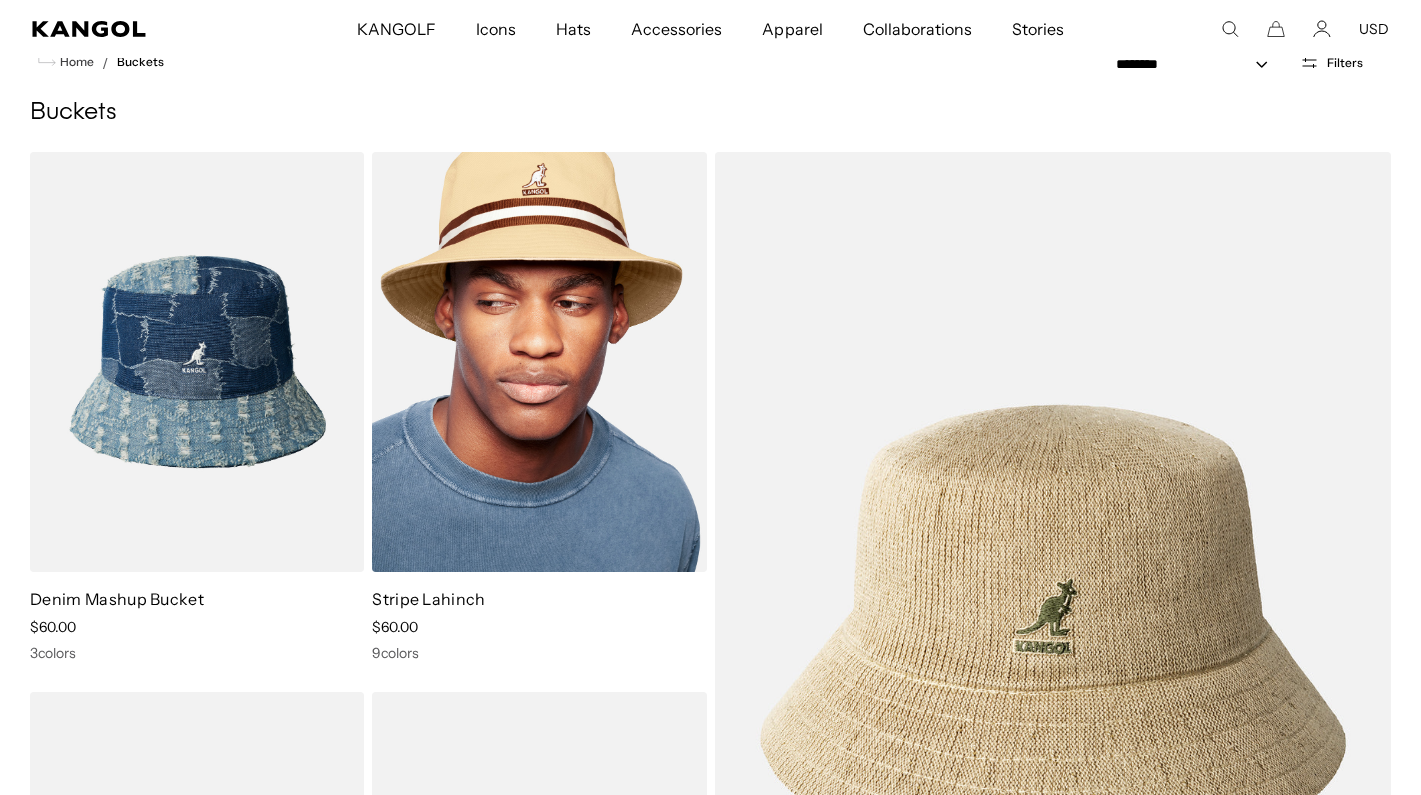 scroll, scrollTop: 88, scrollLeft: 0, axis: vertical 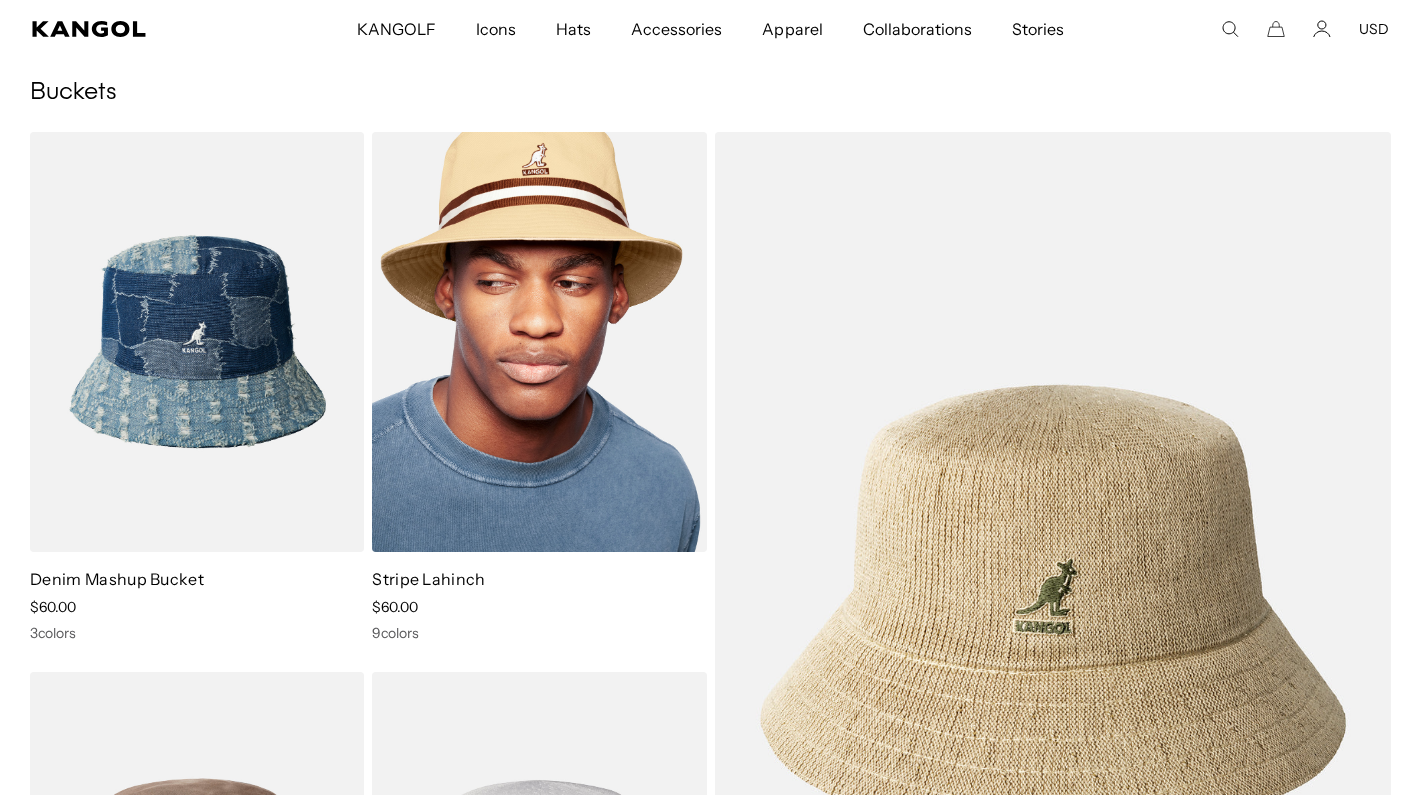 click at bounding box center [539, 342] 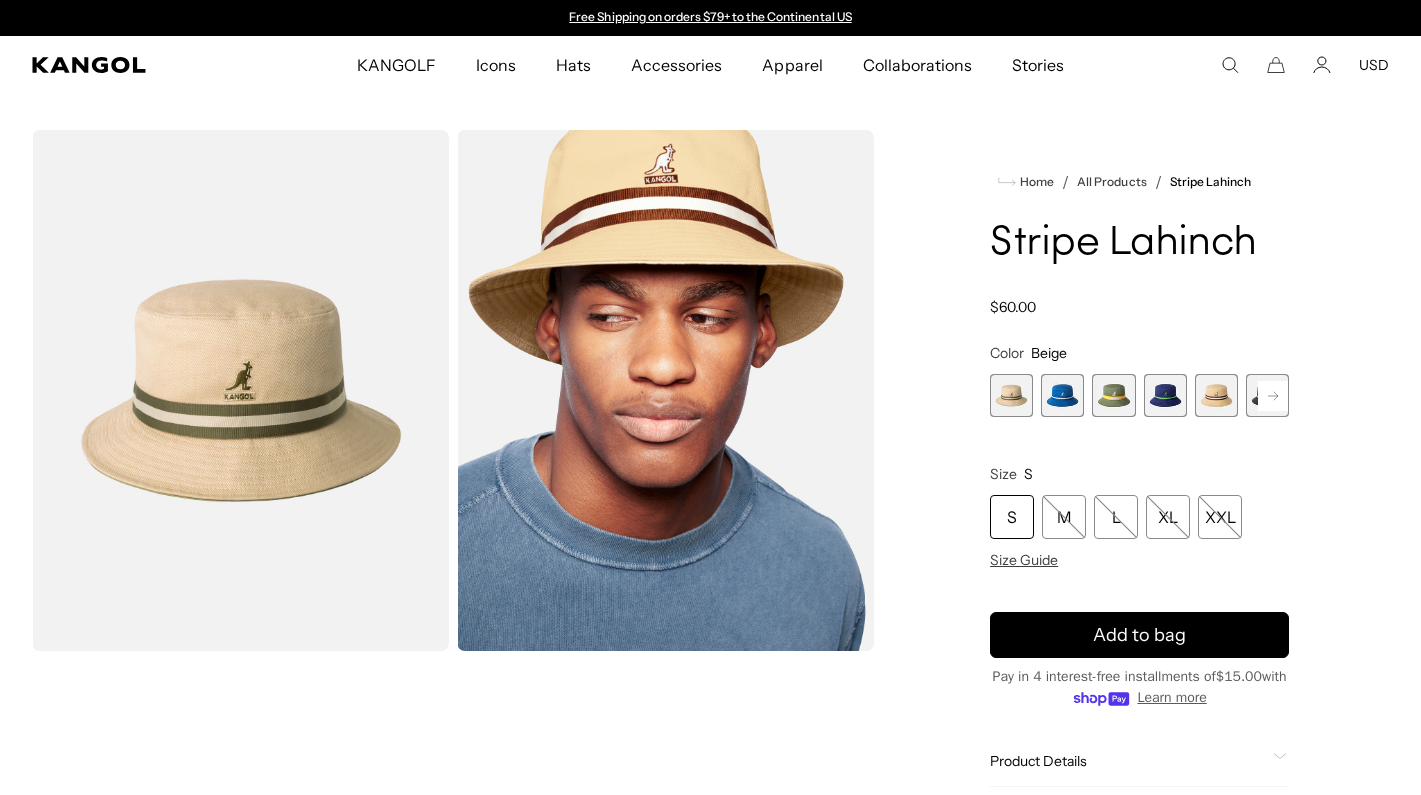 click at bounding box center [1113, 395] 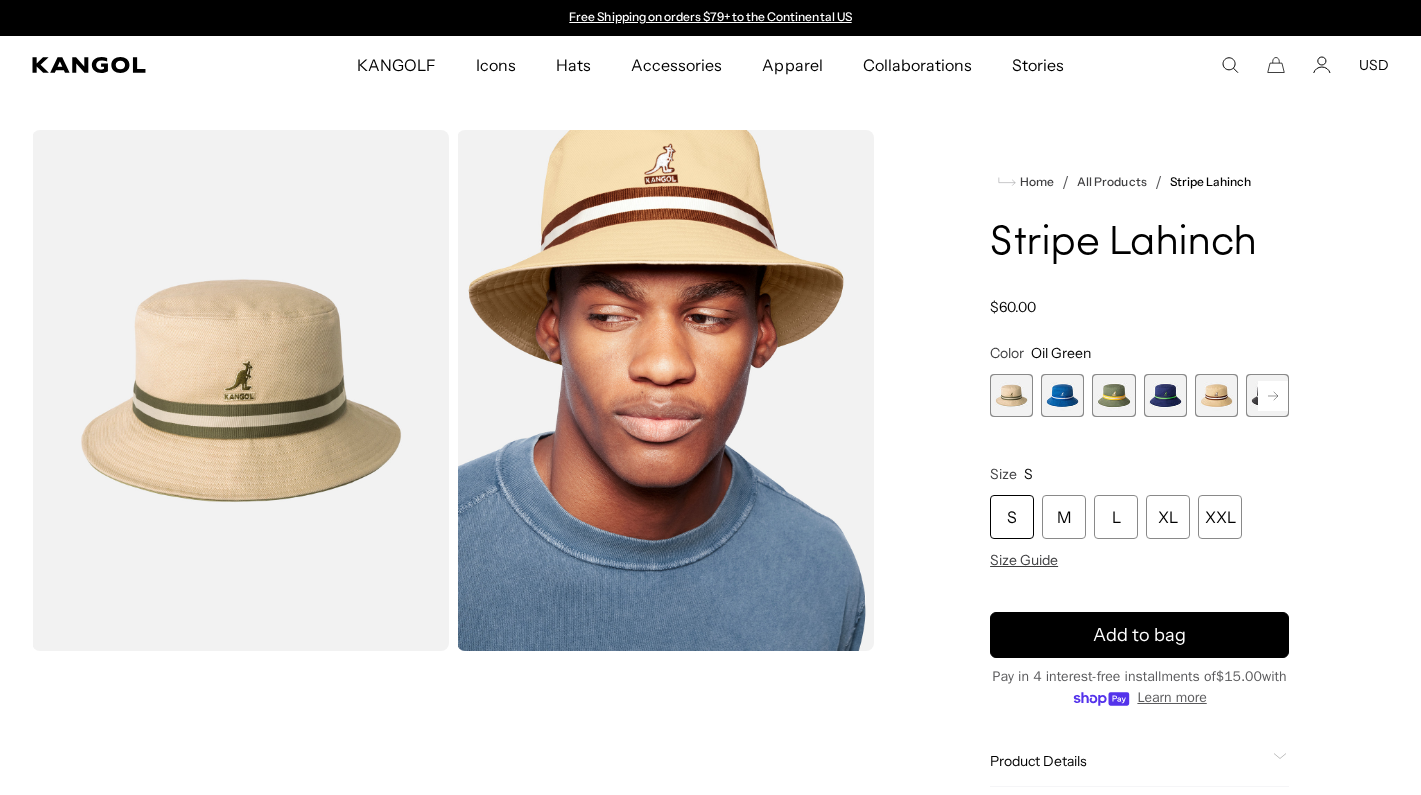 scroll, scrollTop: 0, scrollLeft: 0, axis: both 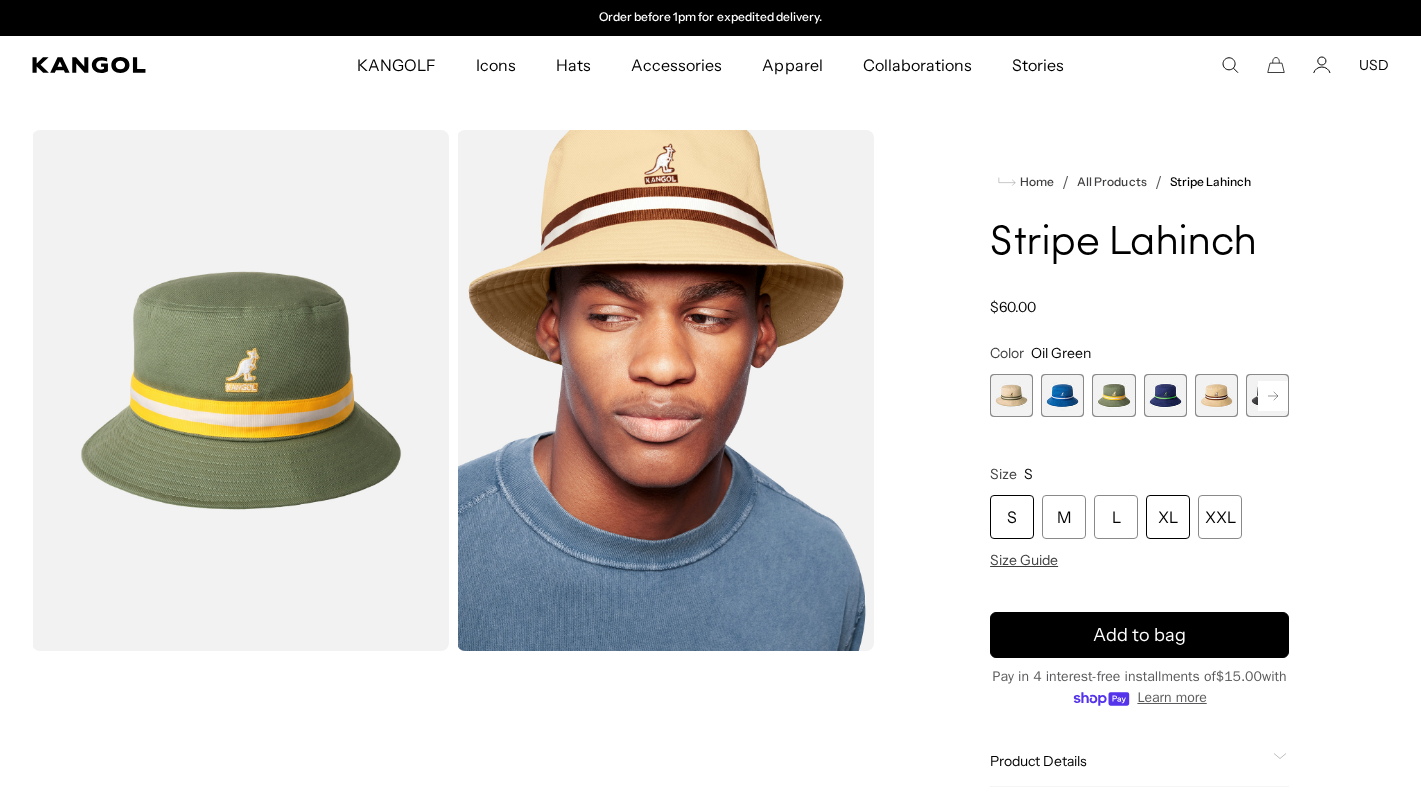 click on "XL" at bounding box center [1168, 517] 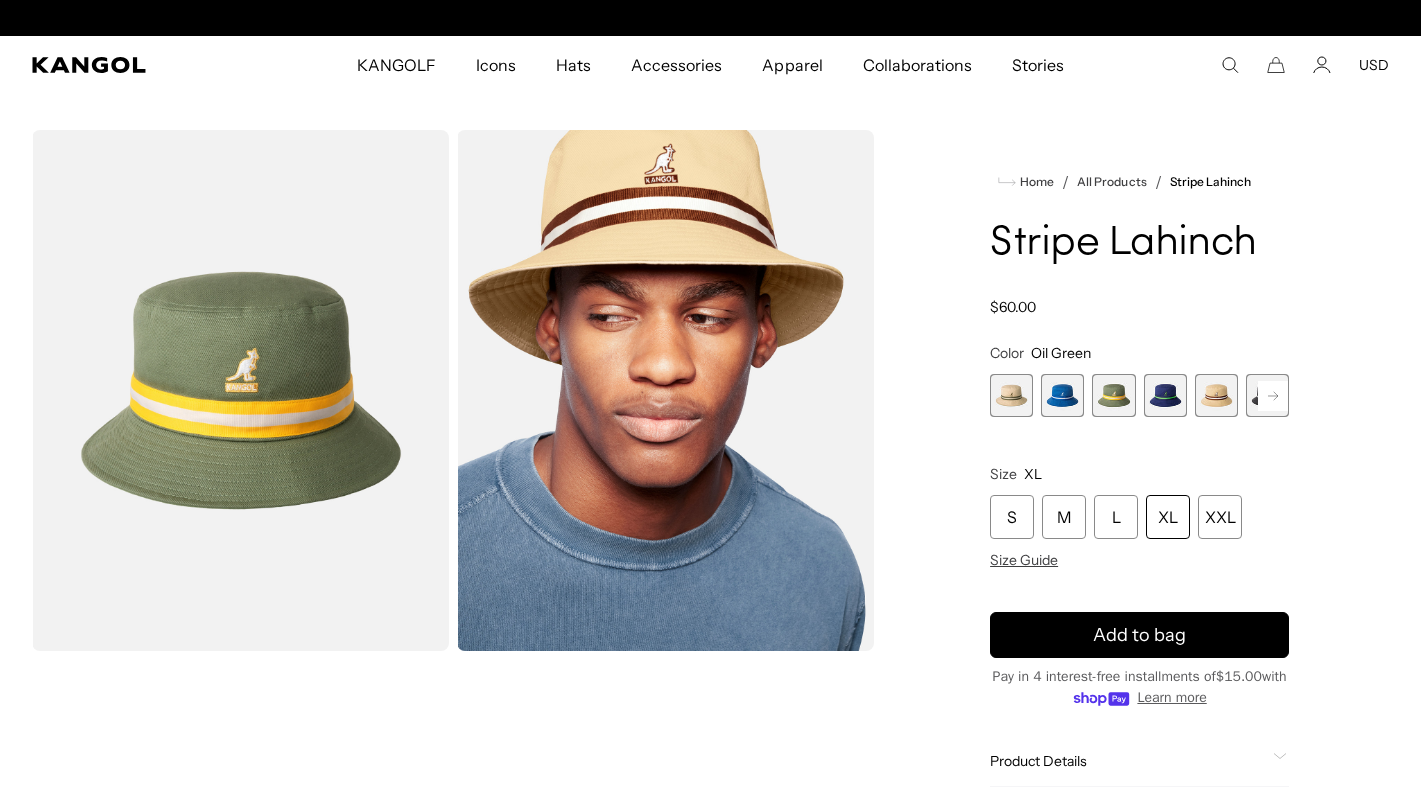 scroll, scrollTop: 0, scrollLeft: 0, axis: both 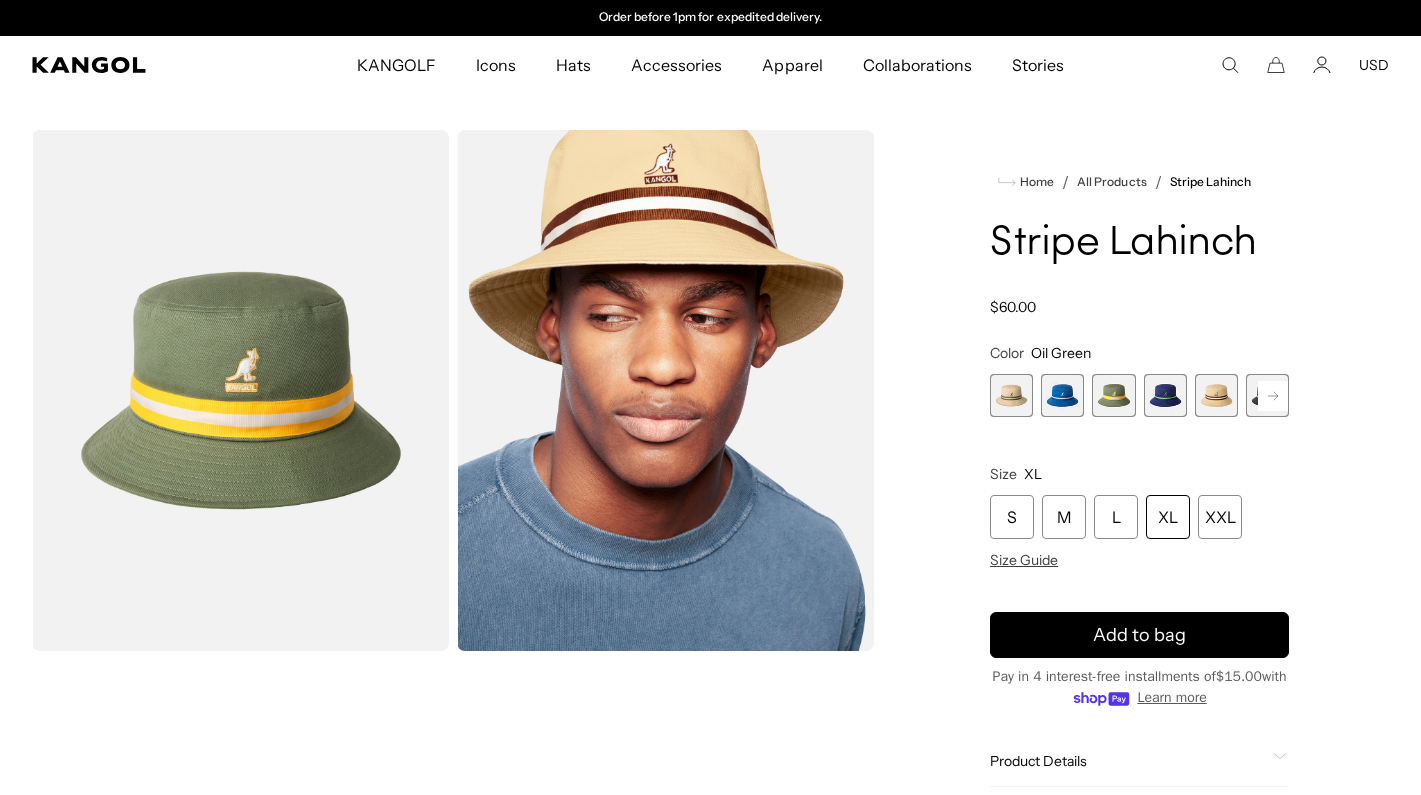 click at bounding box center (1216, 395) 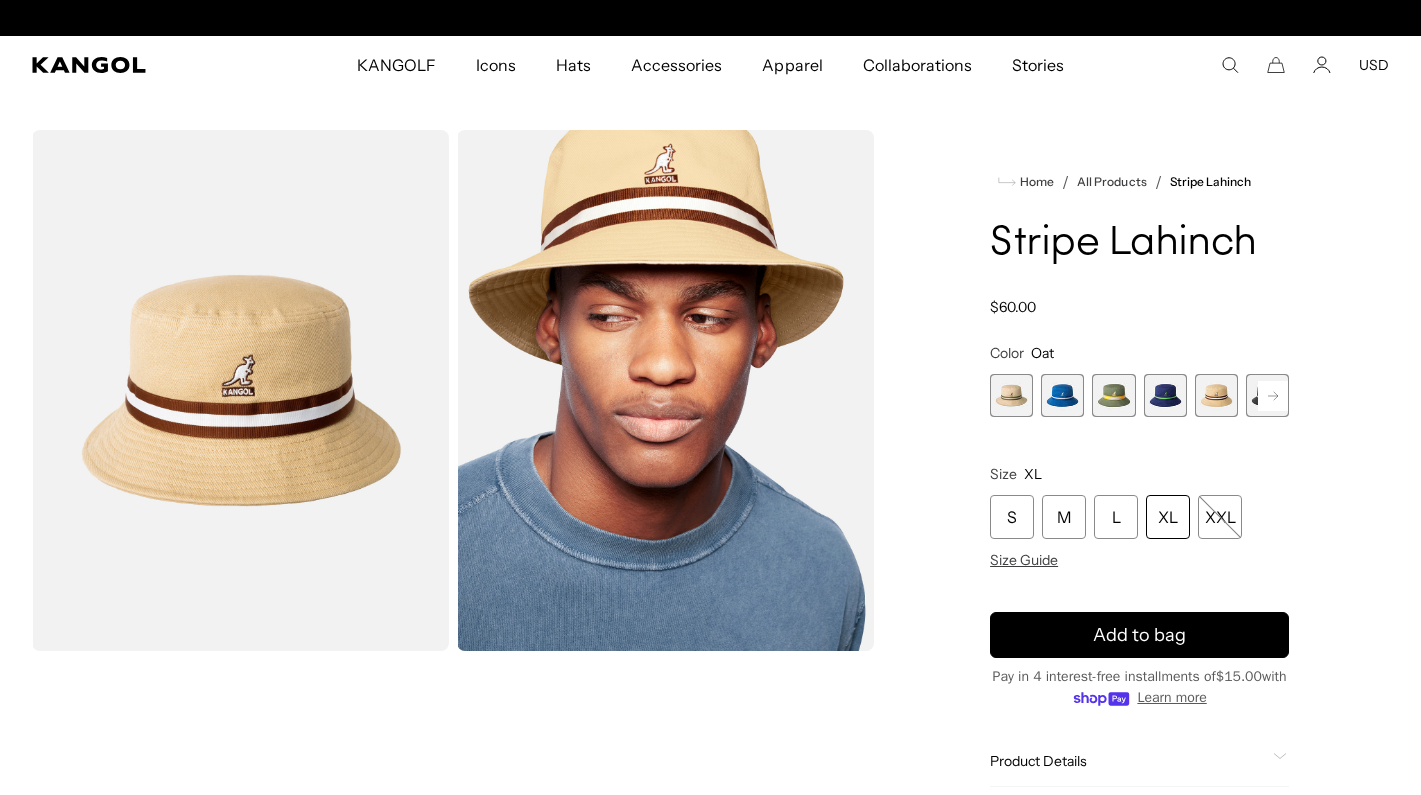 scroll, scrollTop: 0, scrollLeft: 412, axis: horizontal 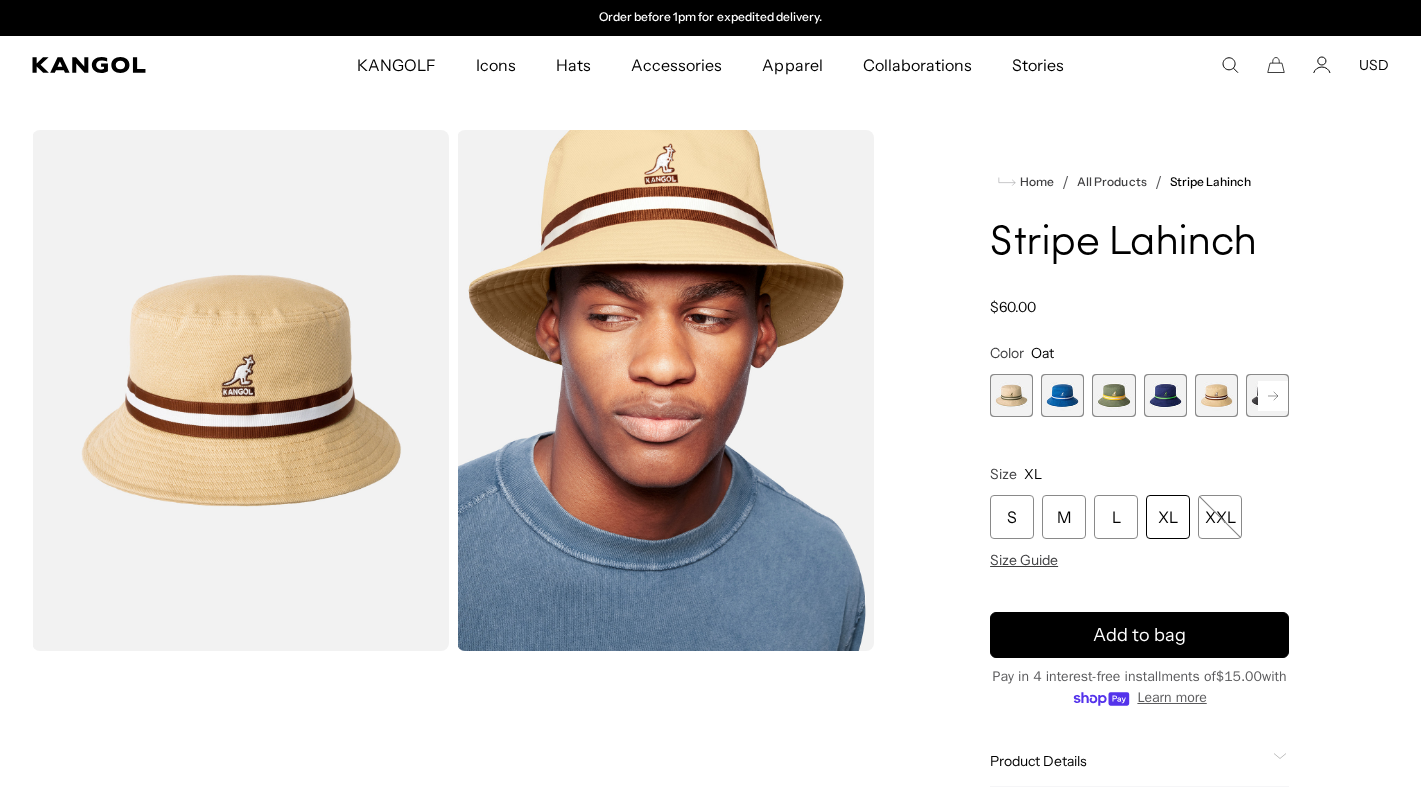 click 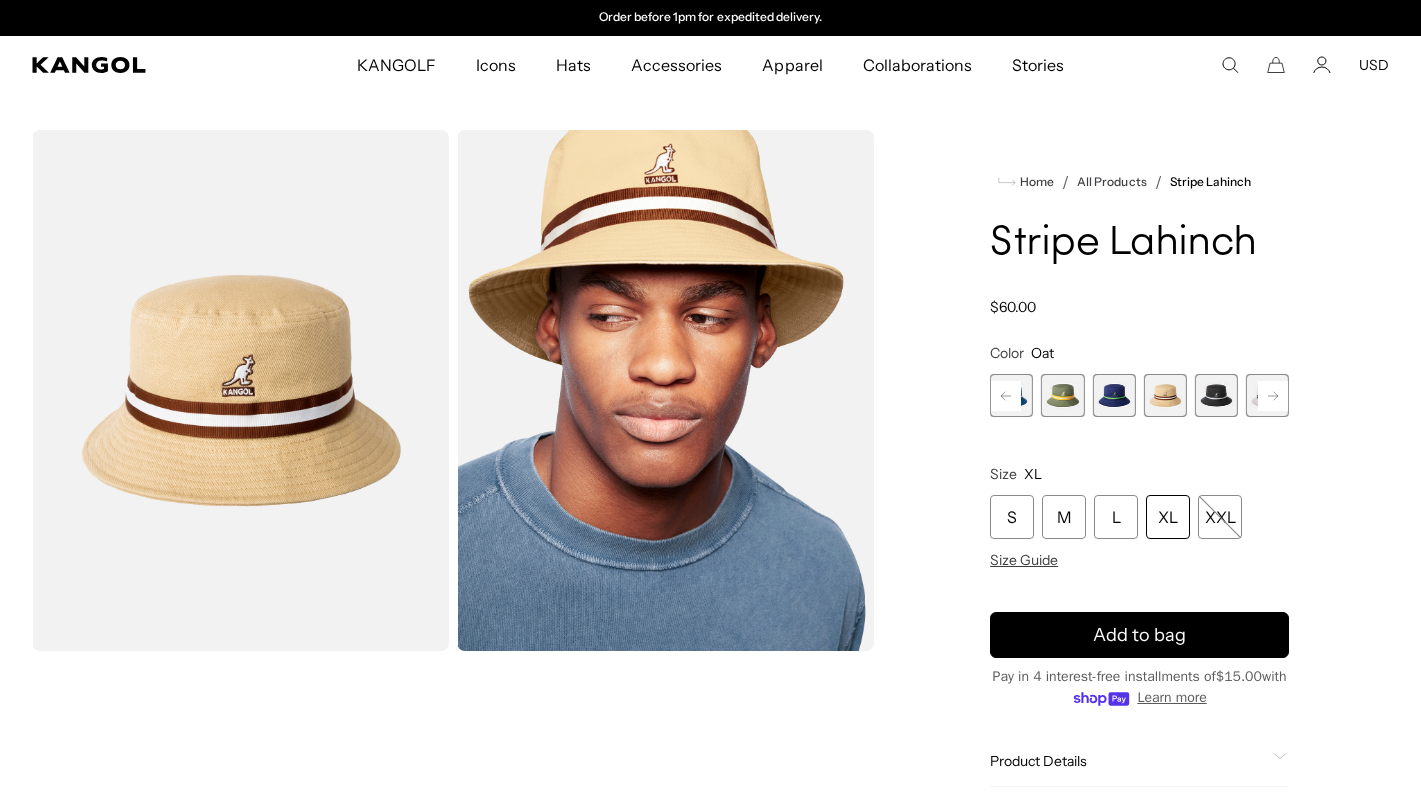 click 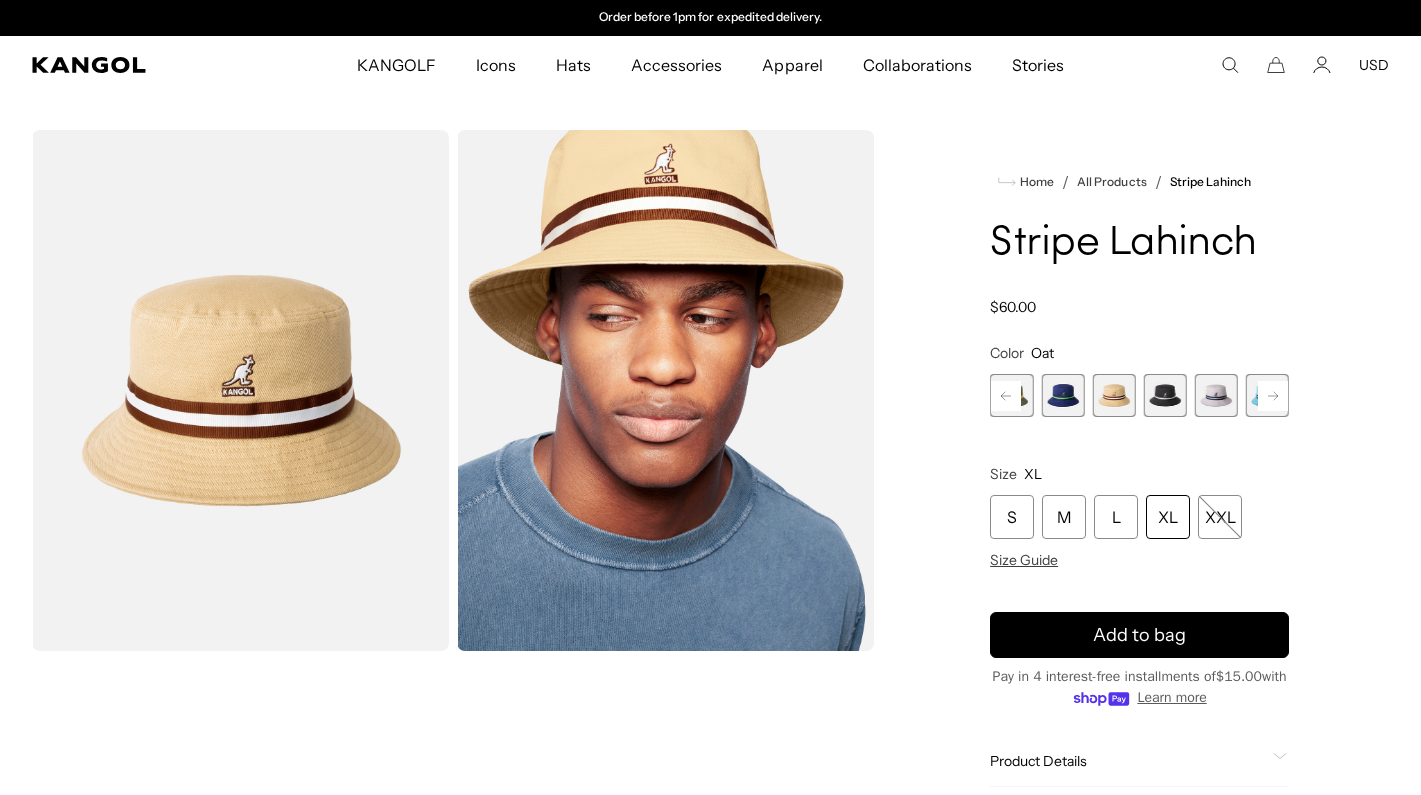 click 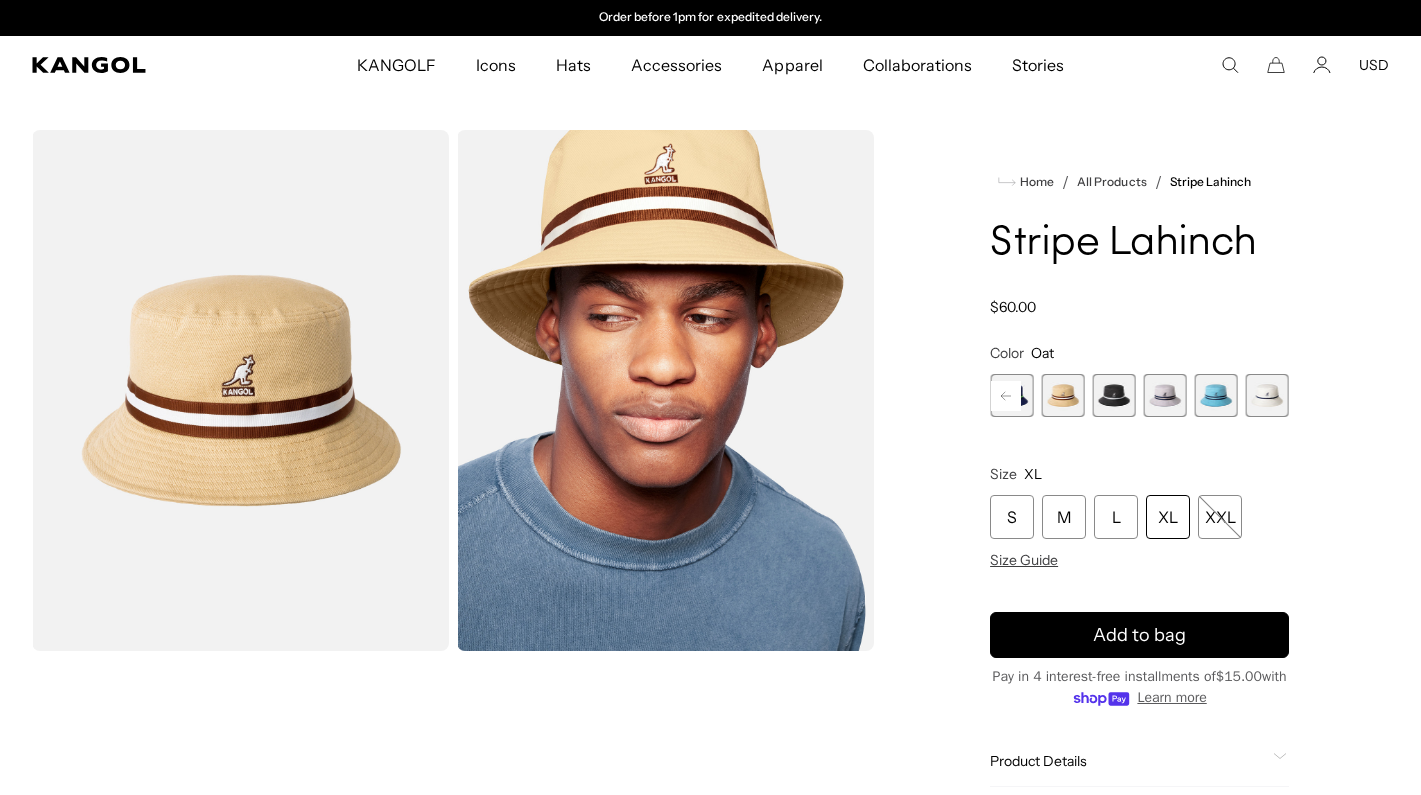 click at bounding box center [1267, 395] 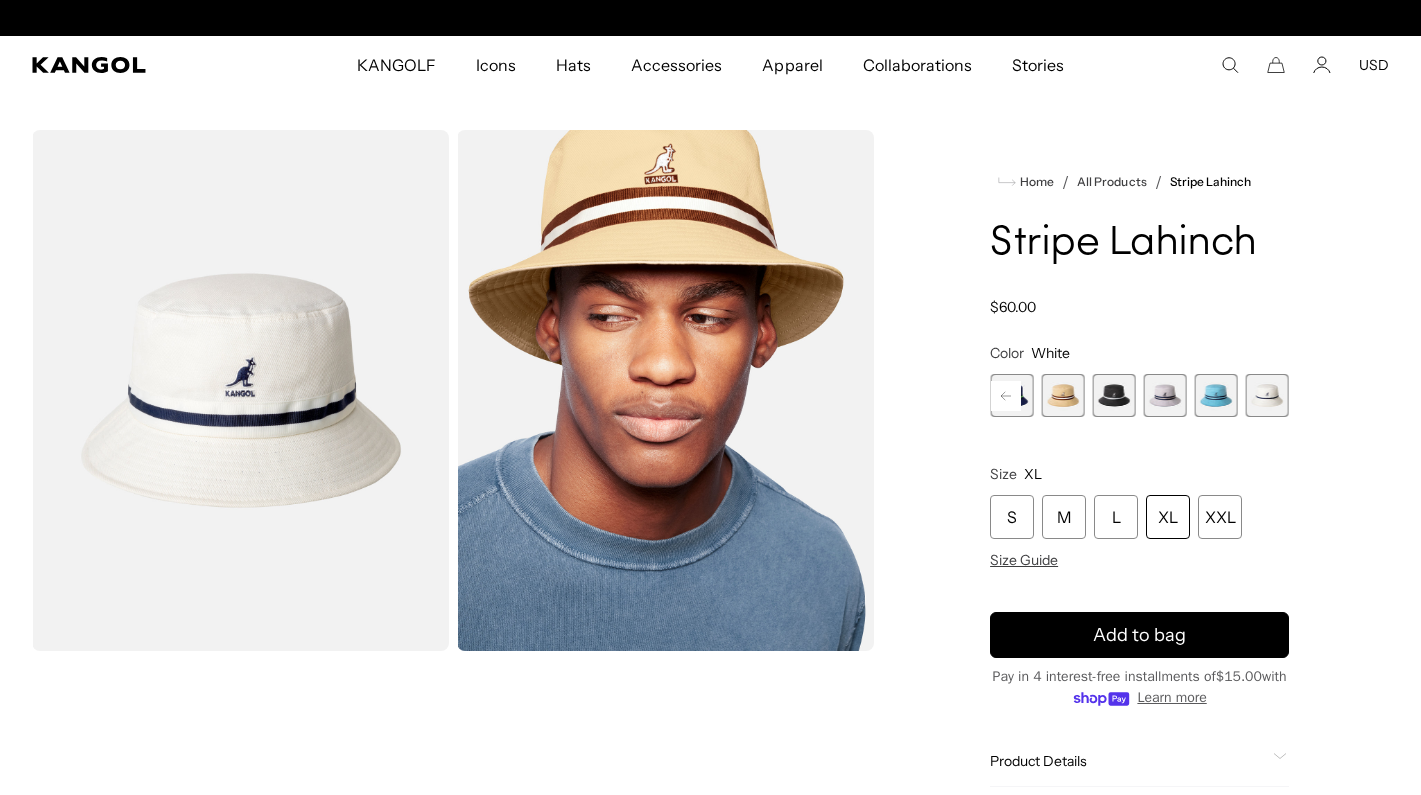 scroll, scrollTop: 0, scrollLeft: 412, axis: horizontal 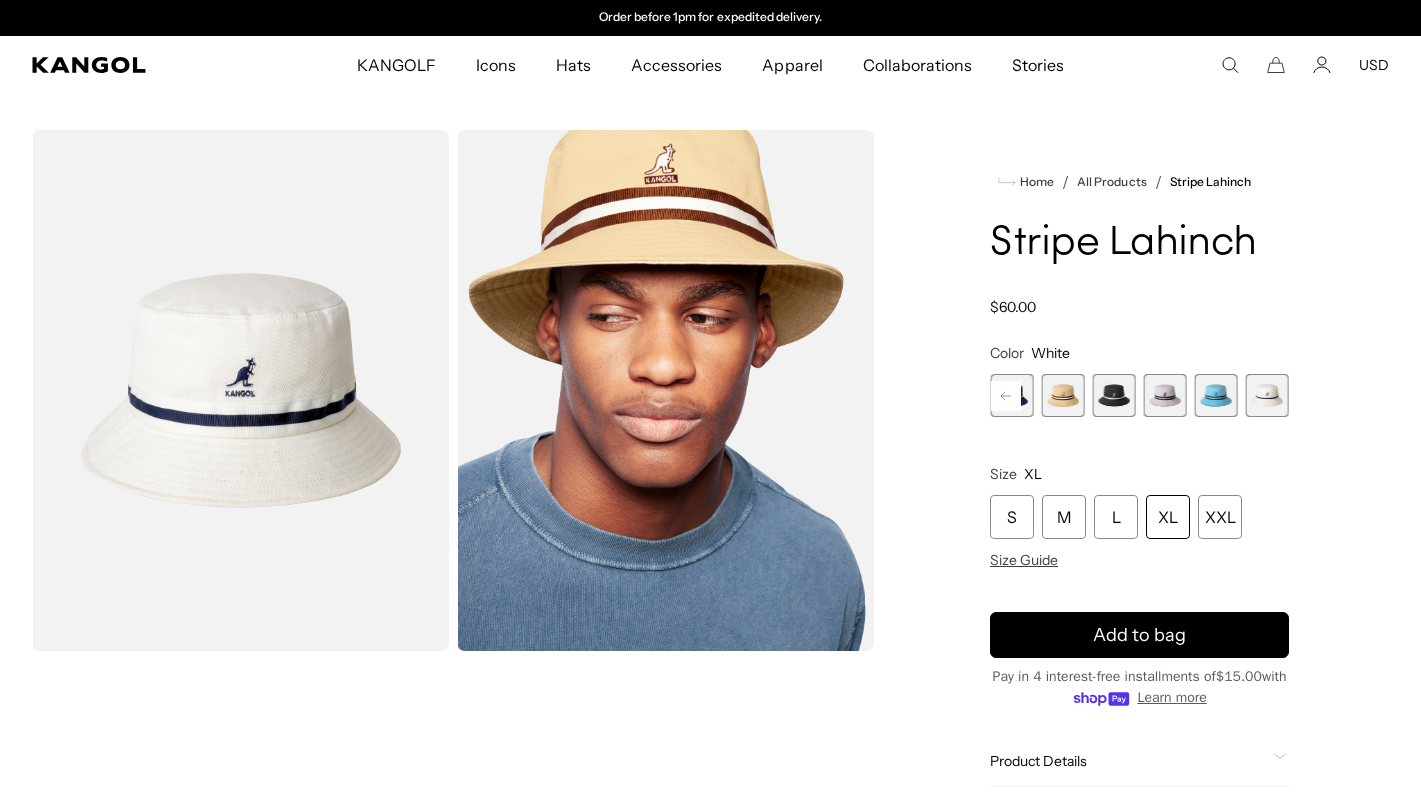 click at bounding box center (1216, 395) 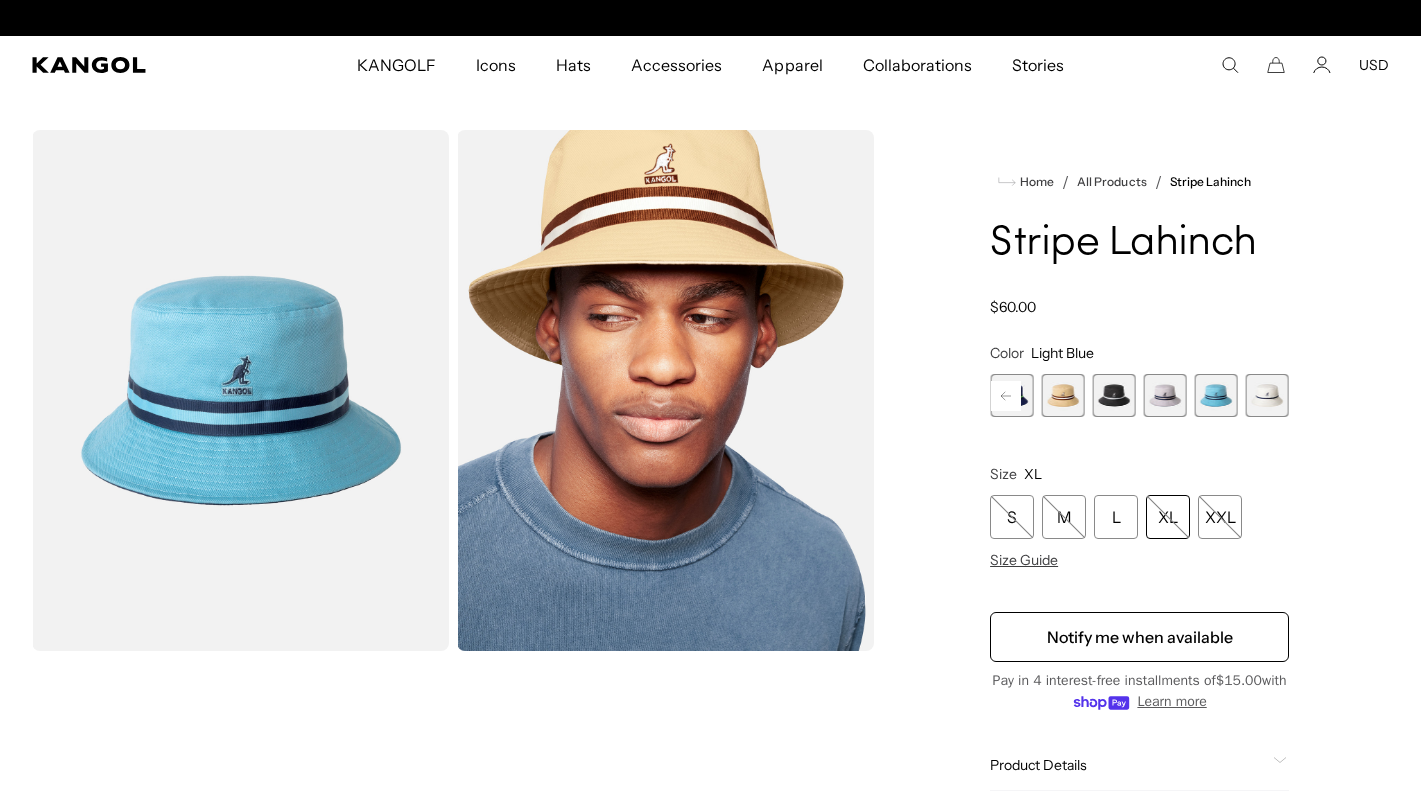 scroll, scrollTop: 0, scrollLeft: 0, axis: both 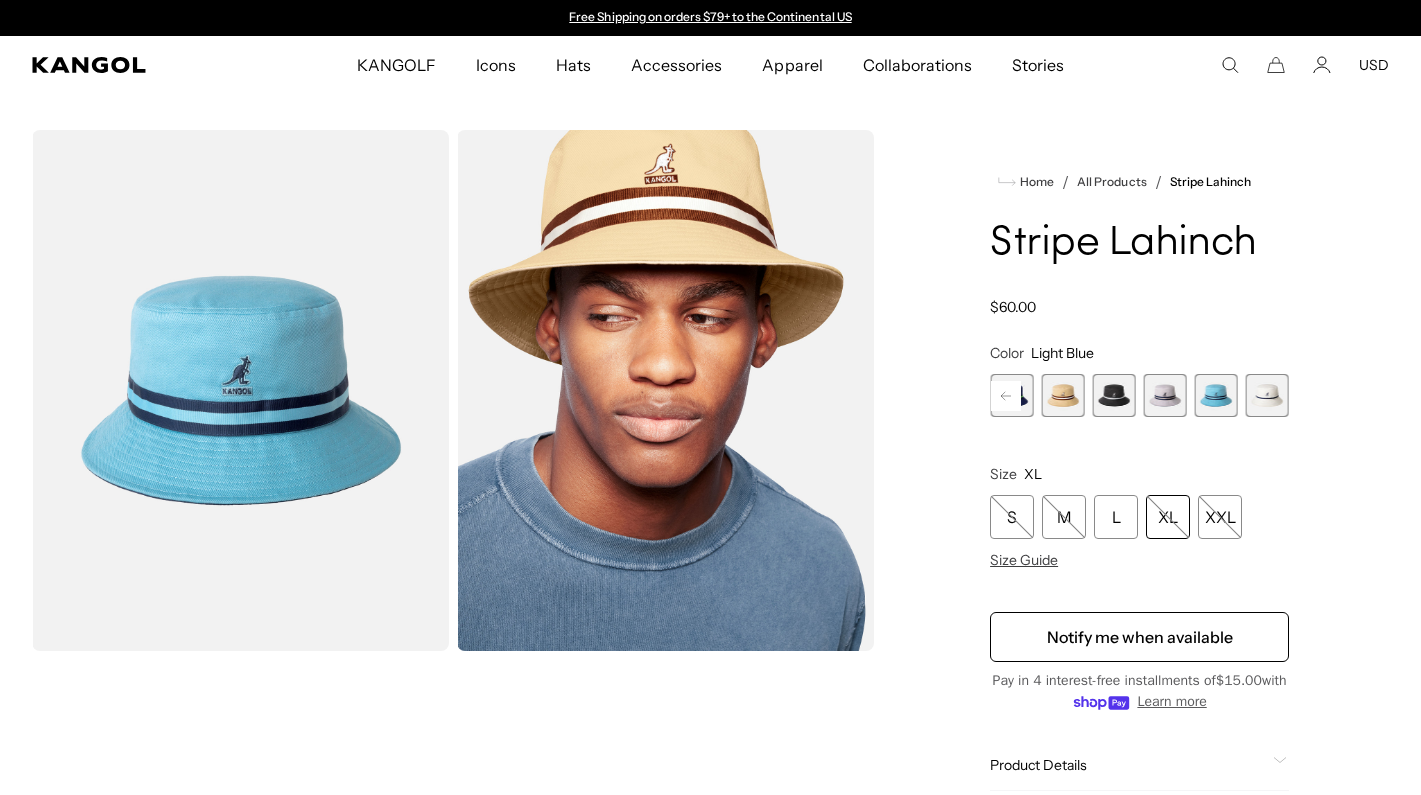 click at bounding box center [1165, 395] 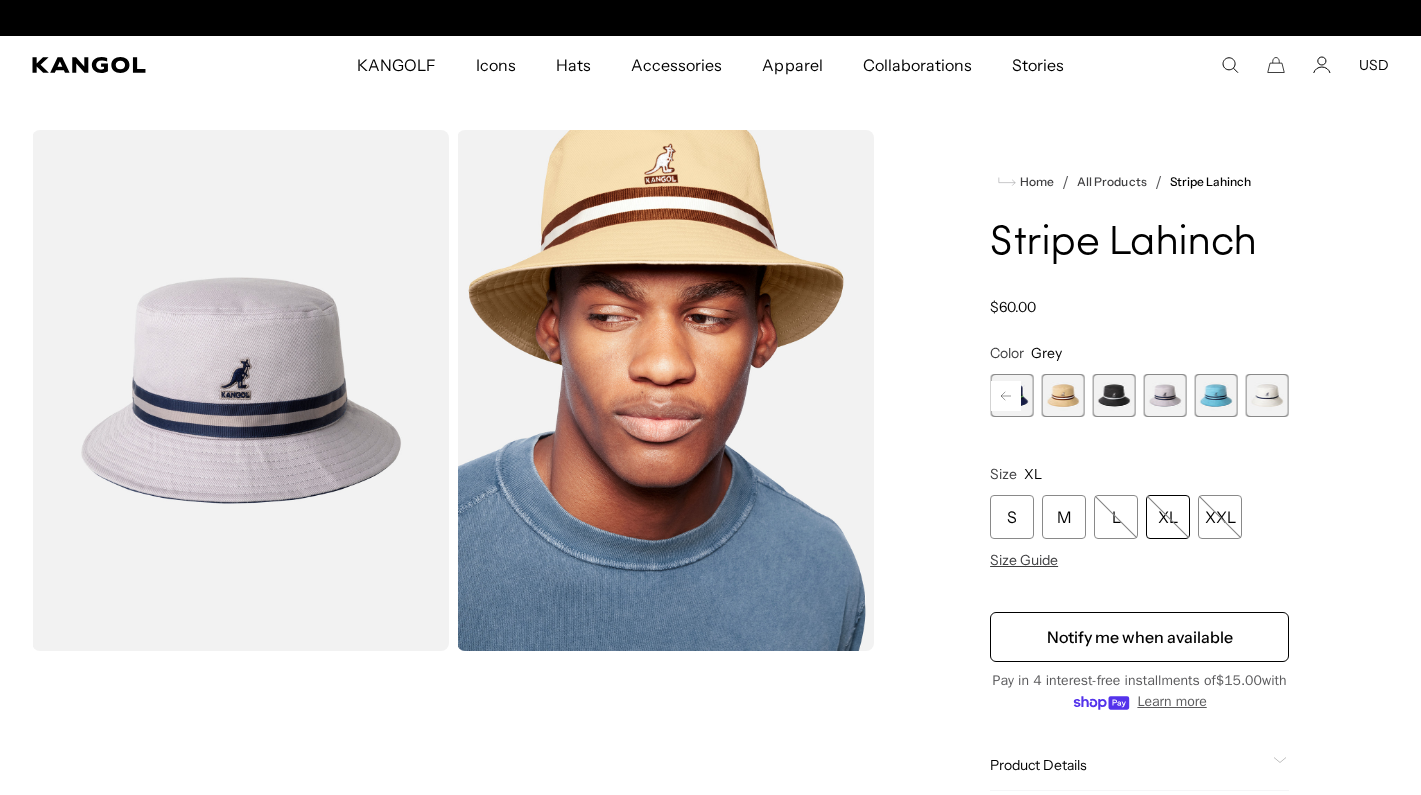 scroll, scrollTop: 0, scrollLeft: 412, axis: horizontal 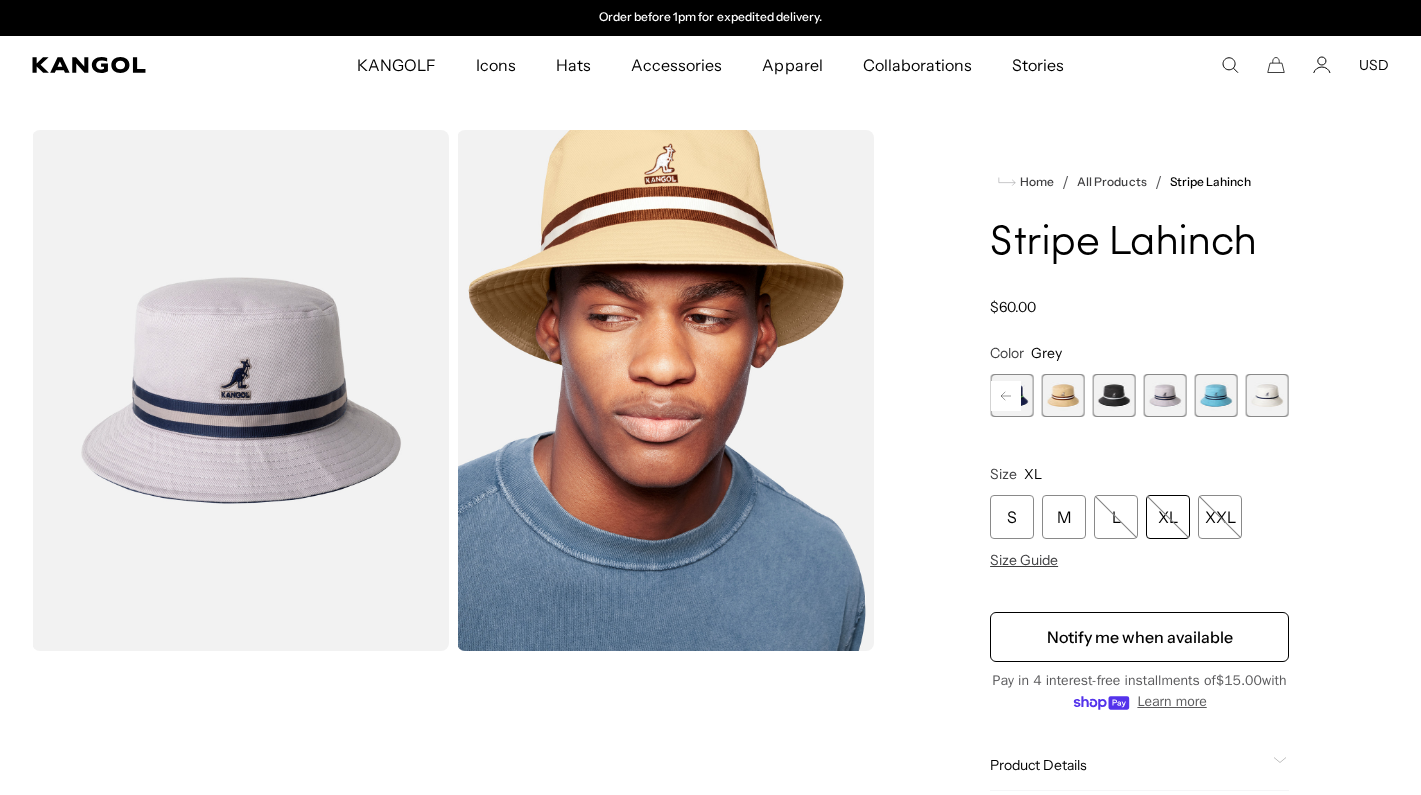 click at bounding box center (1113, 395) 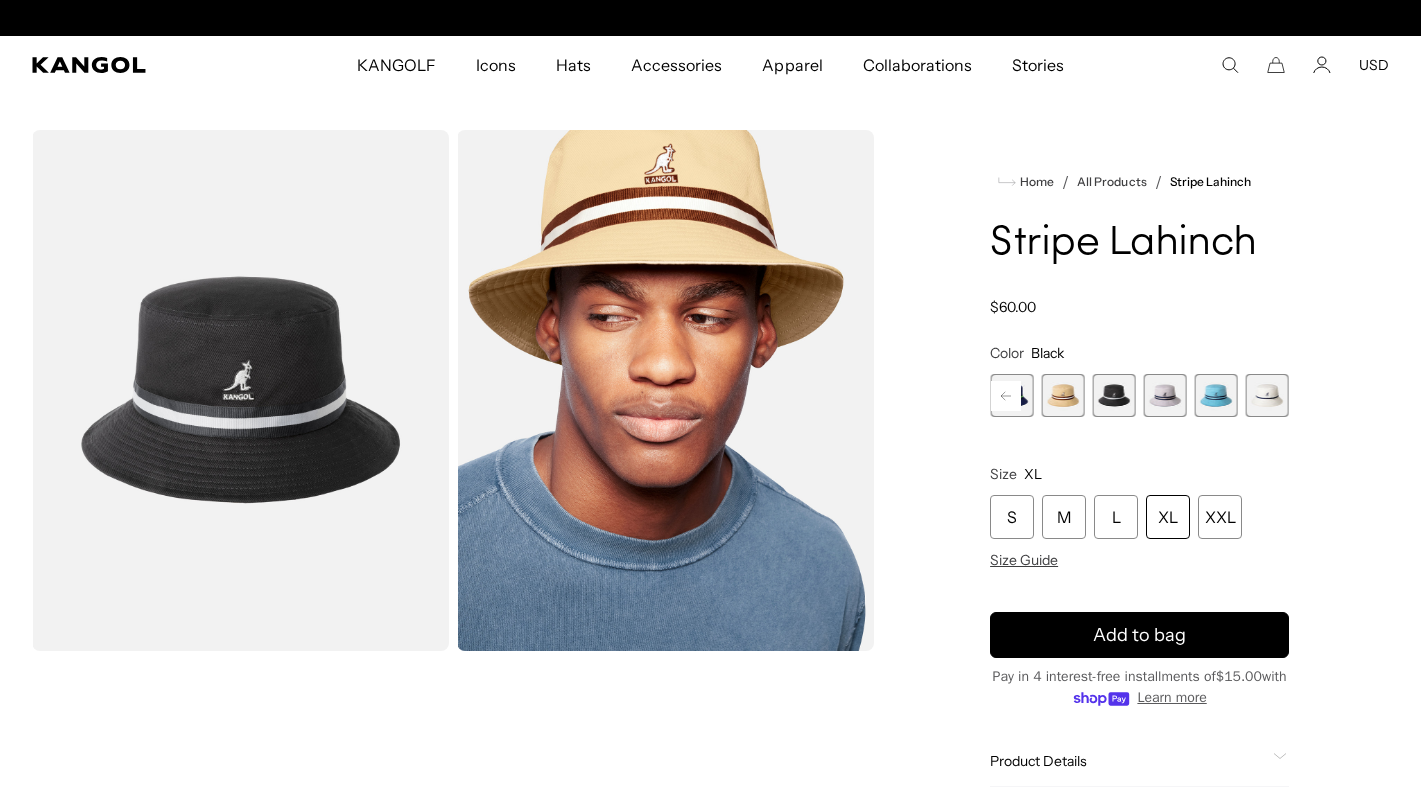 scroll, scrollTop: 0, scrollLeft: 412, axis: horizontal 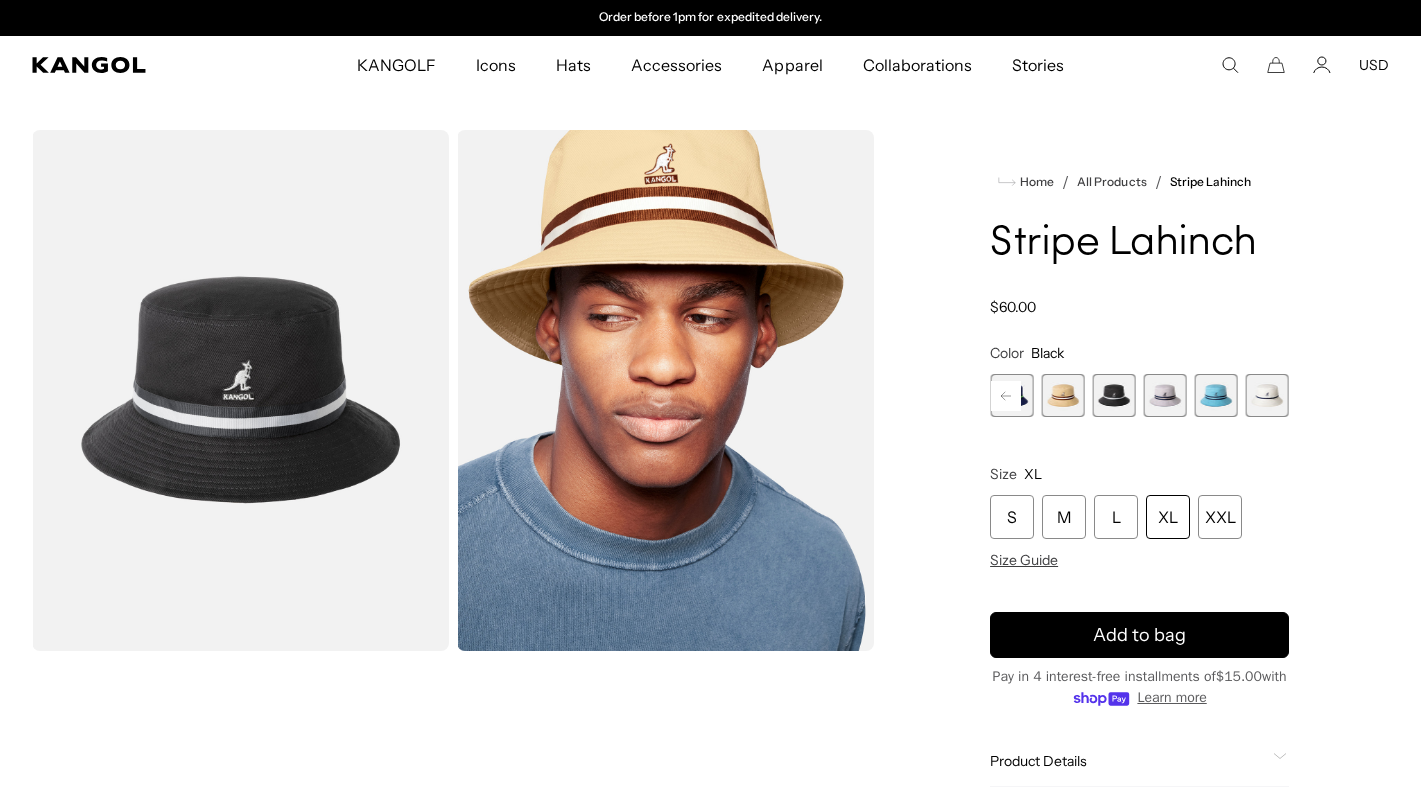 click at bounding box center [1062, 395] 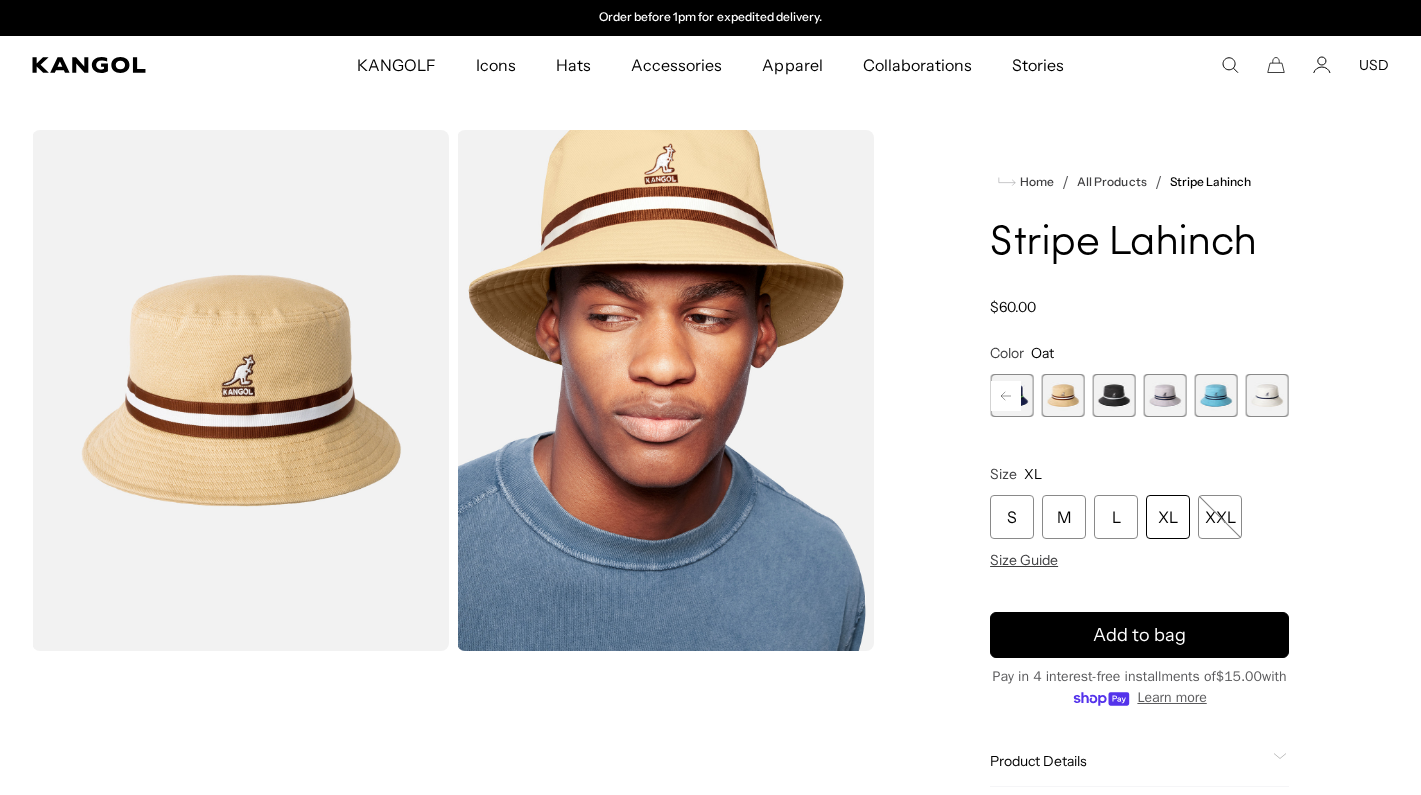 click 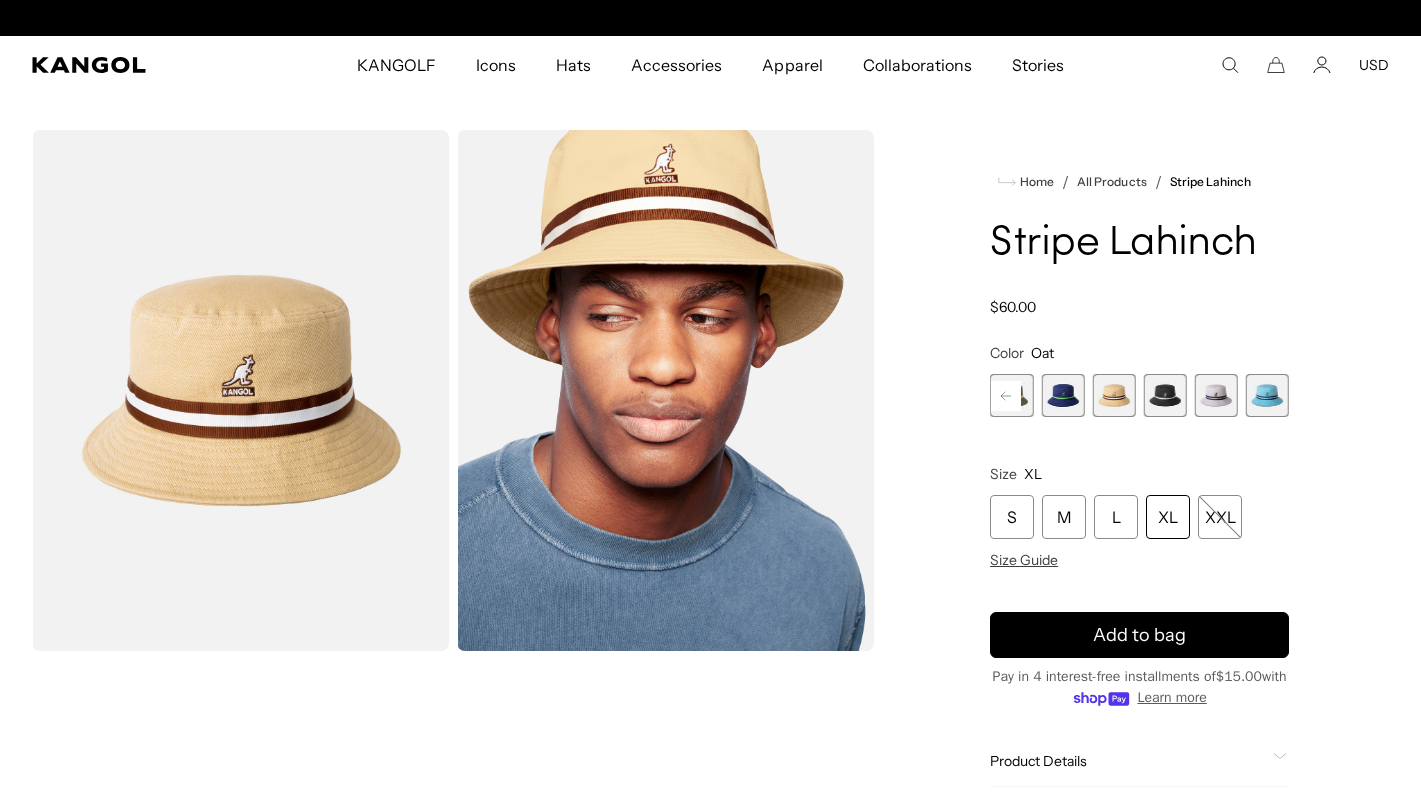 scroll, scrollTop: 0, scrollLeft: 0, axis: both 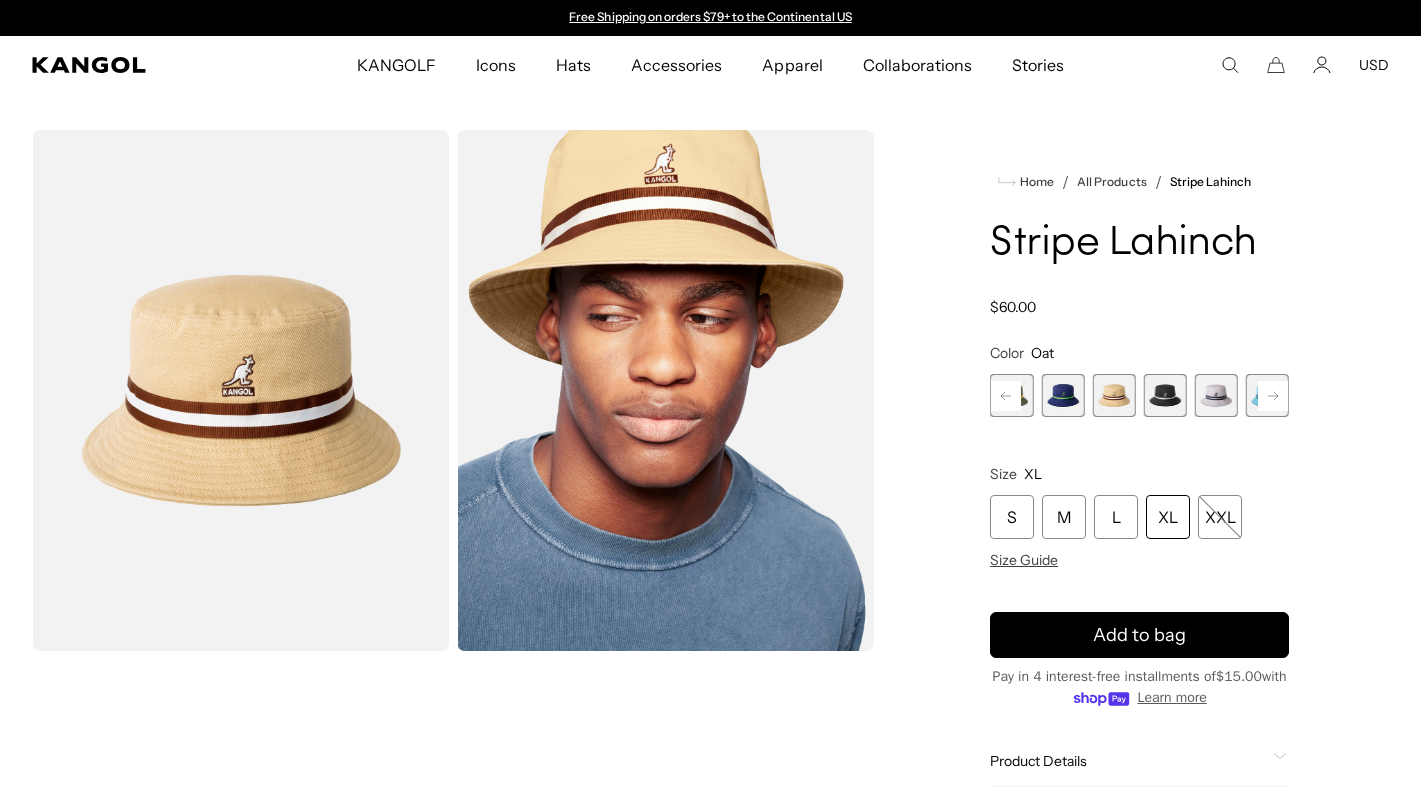 click 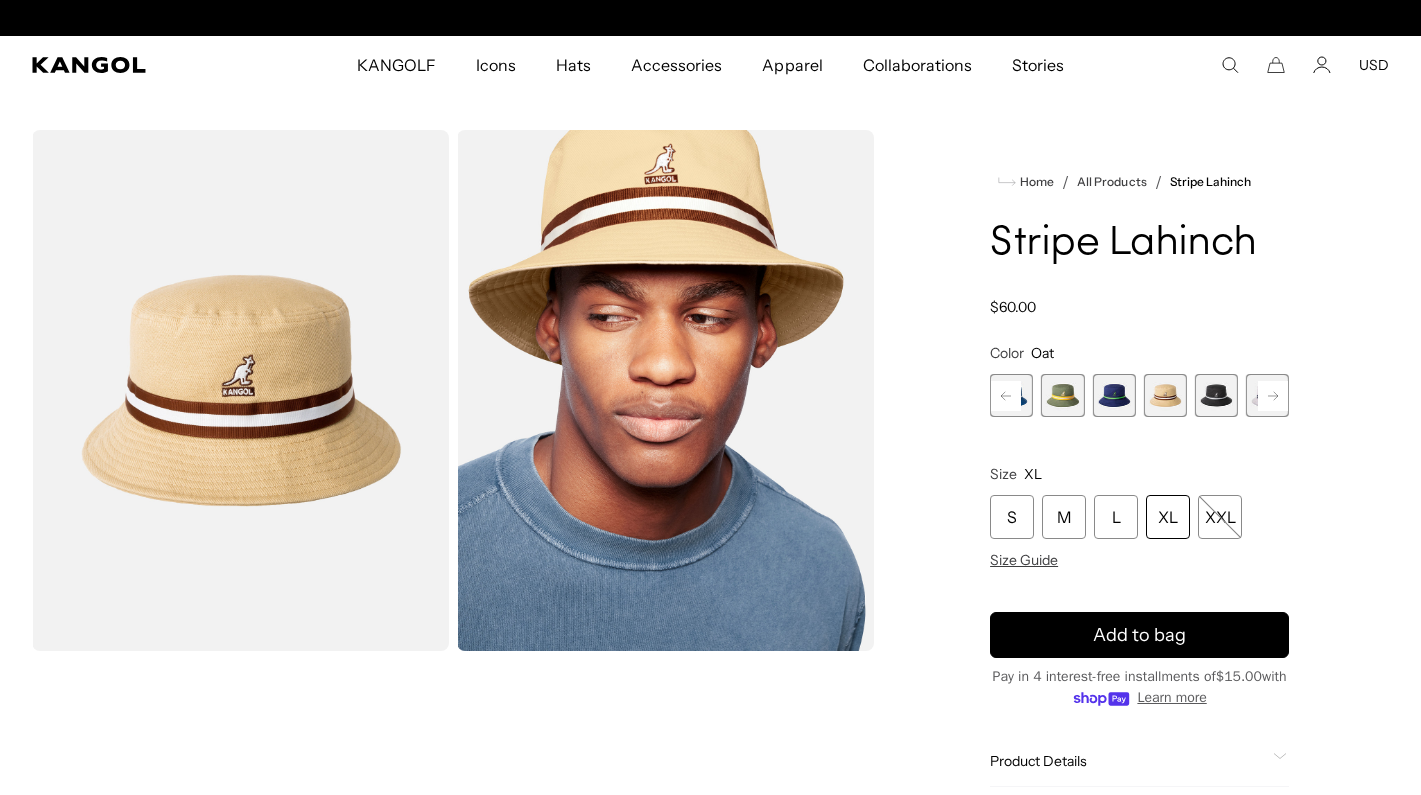 scroll, scrollTop: 0, scrollLeft: 412, axis: horizontal 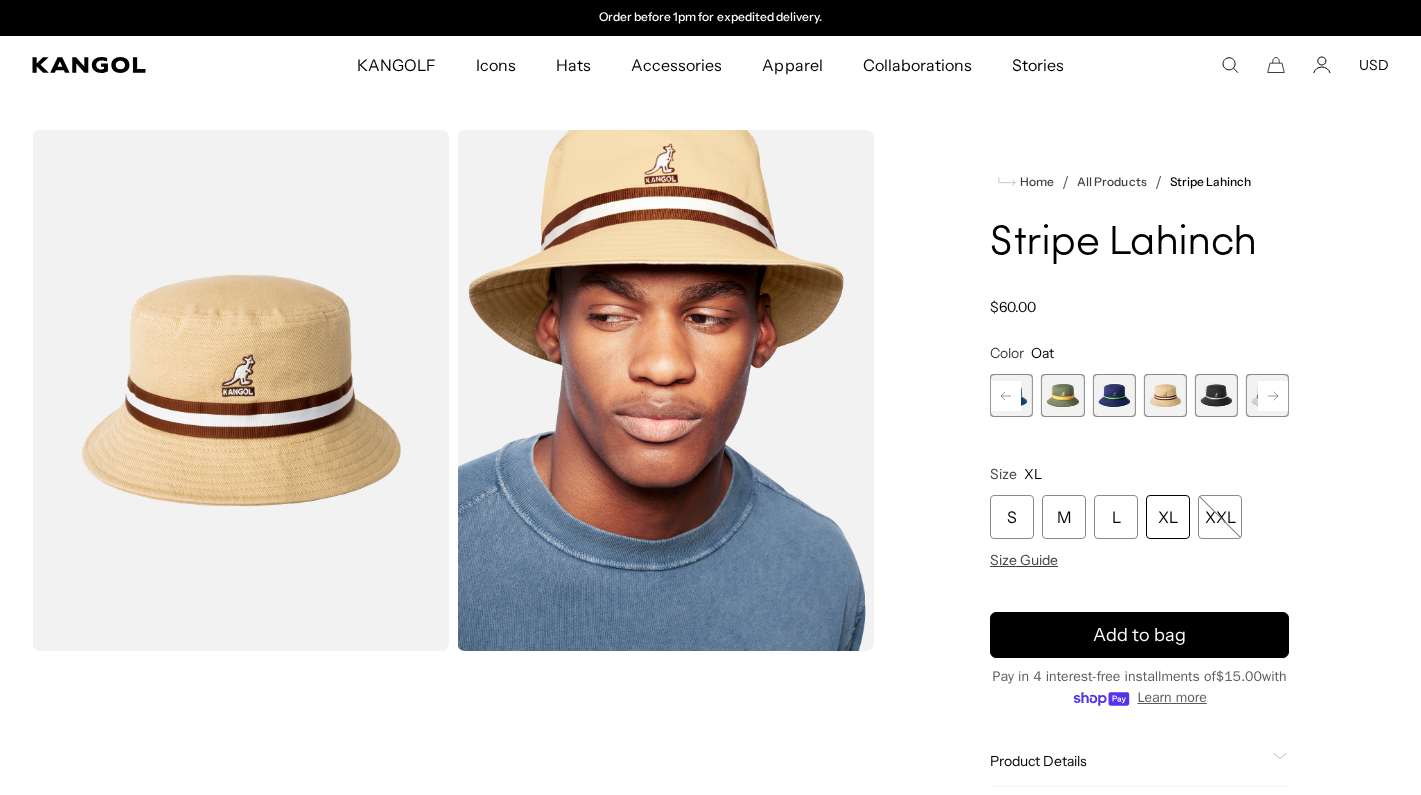 click at bounding box center [1062, 395] 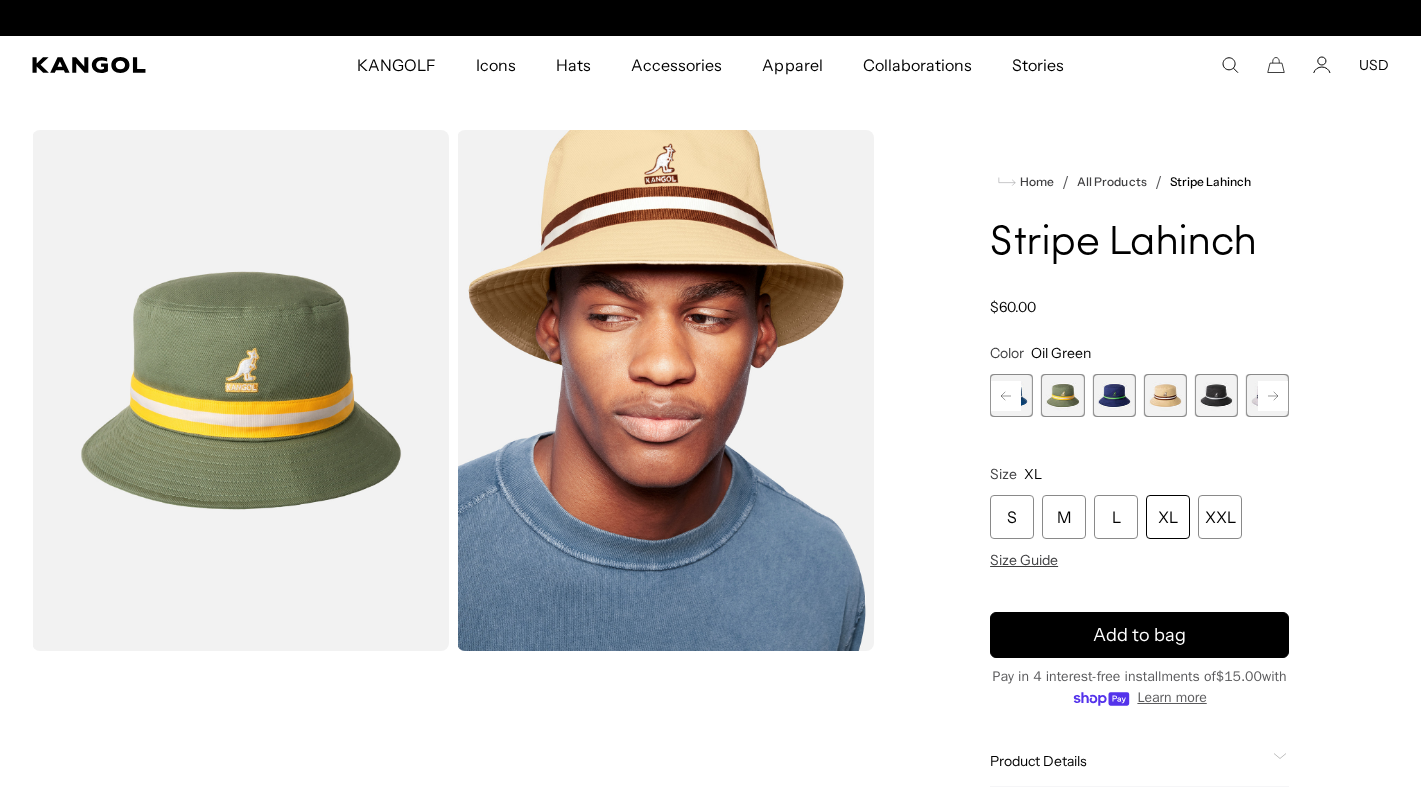 scroll, scrollTop: 0, scrollLeft: 412, axis: horizontal 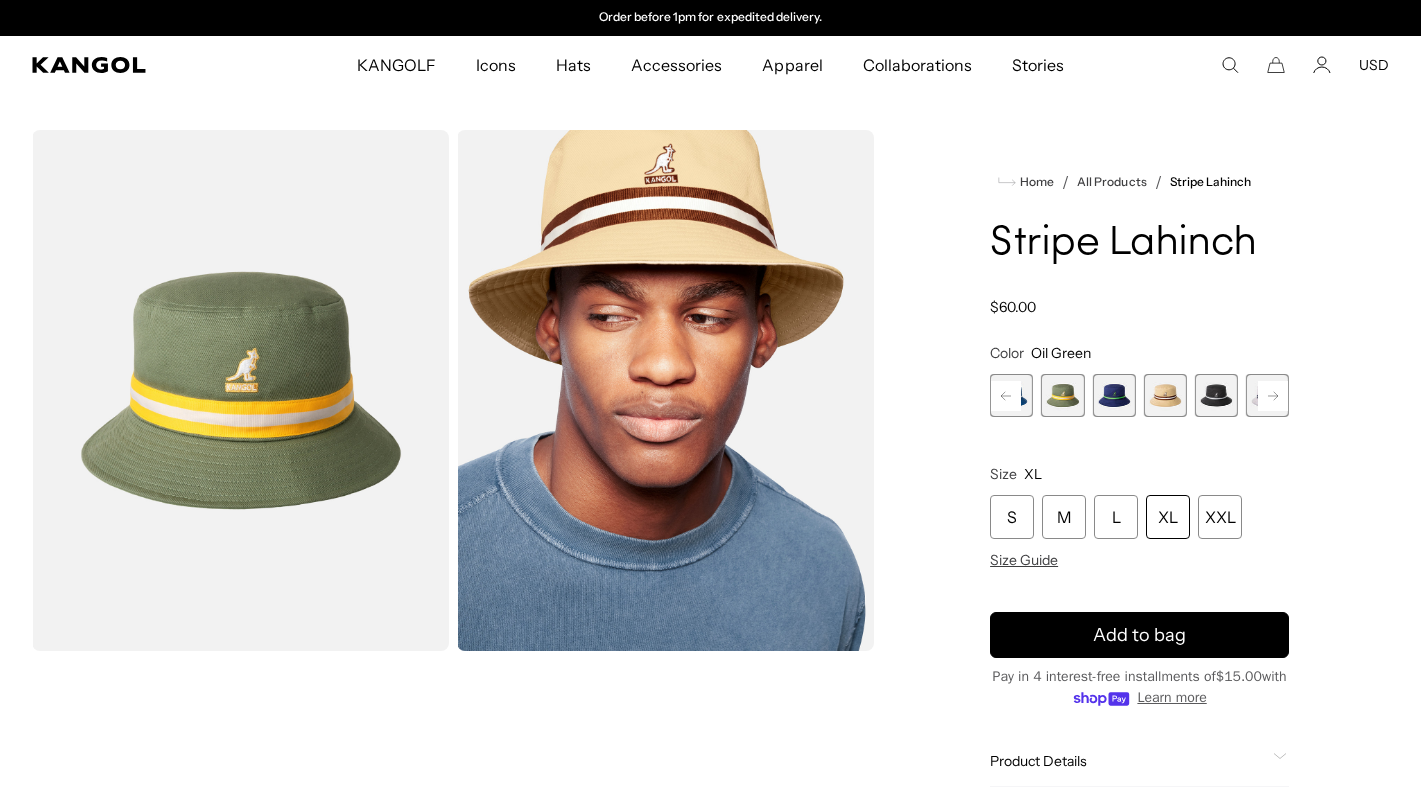 click on "XL" at bounding box center (1168, 517) 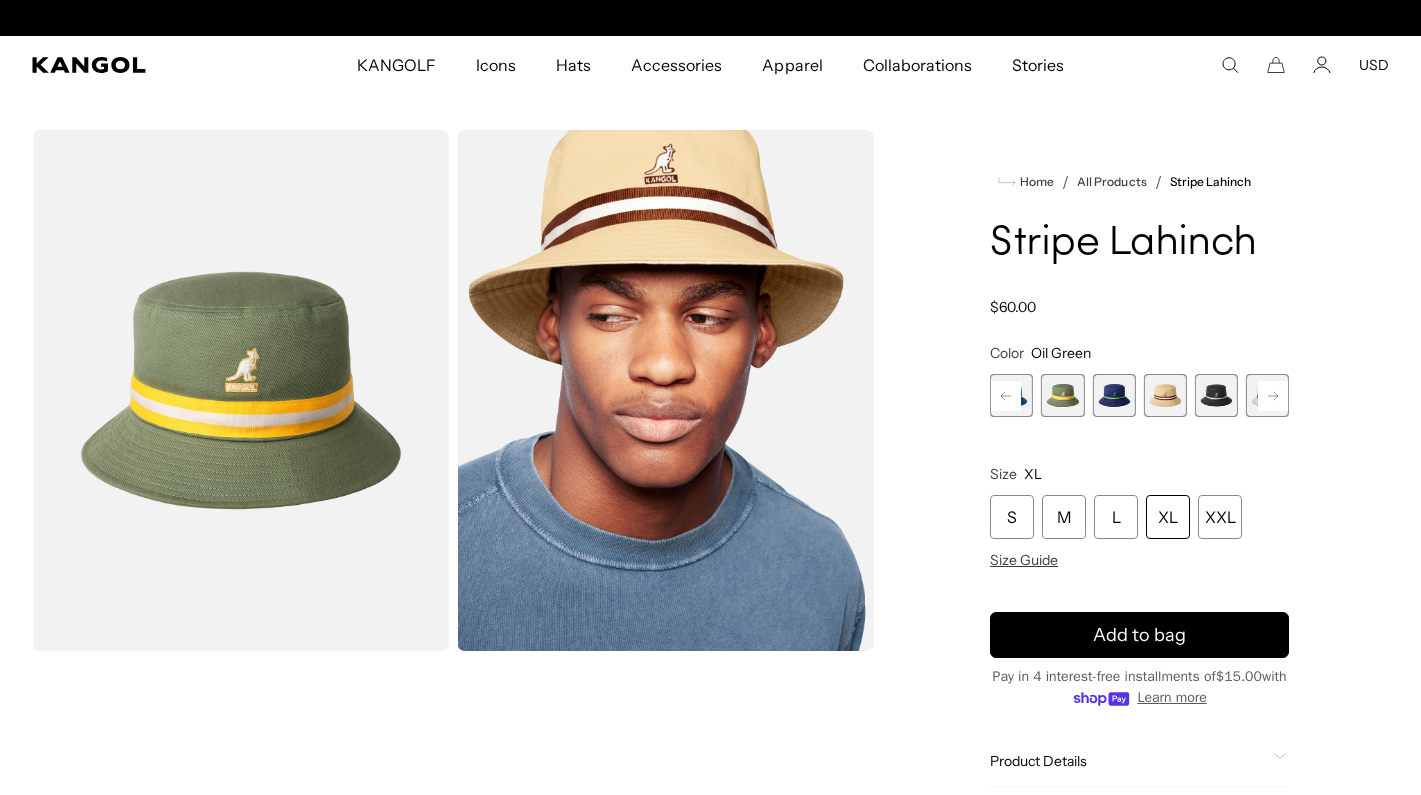 scroll, scrollTop: 0, scrollLeft: 0, axis: both 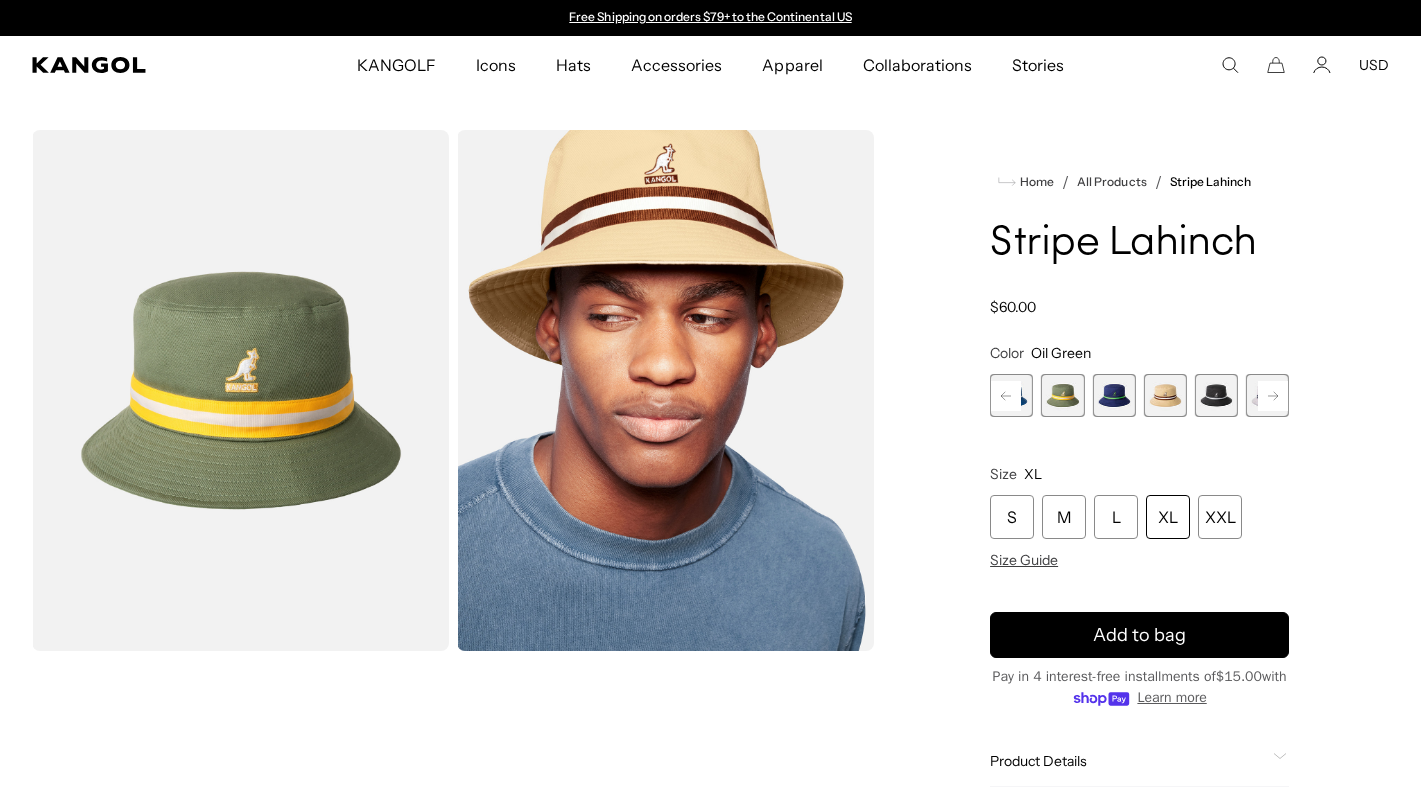 click on "XL" at bounding box center (1168, 517) 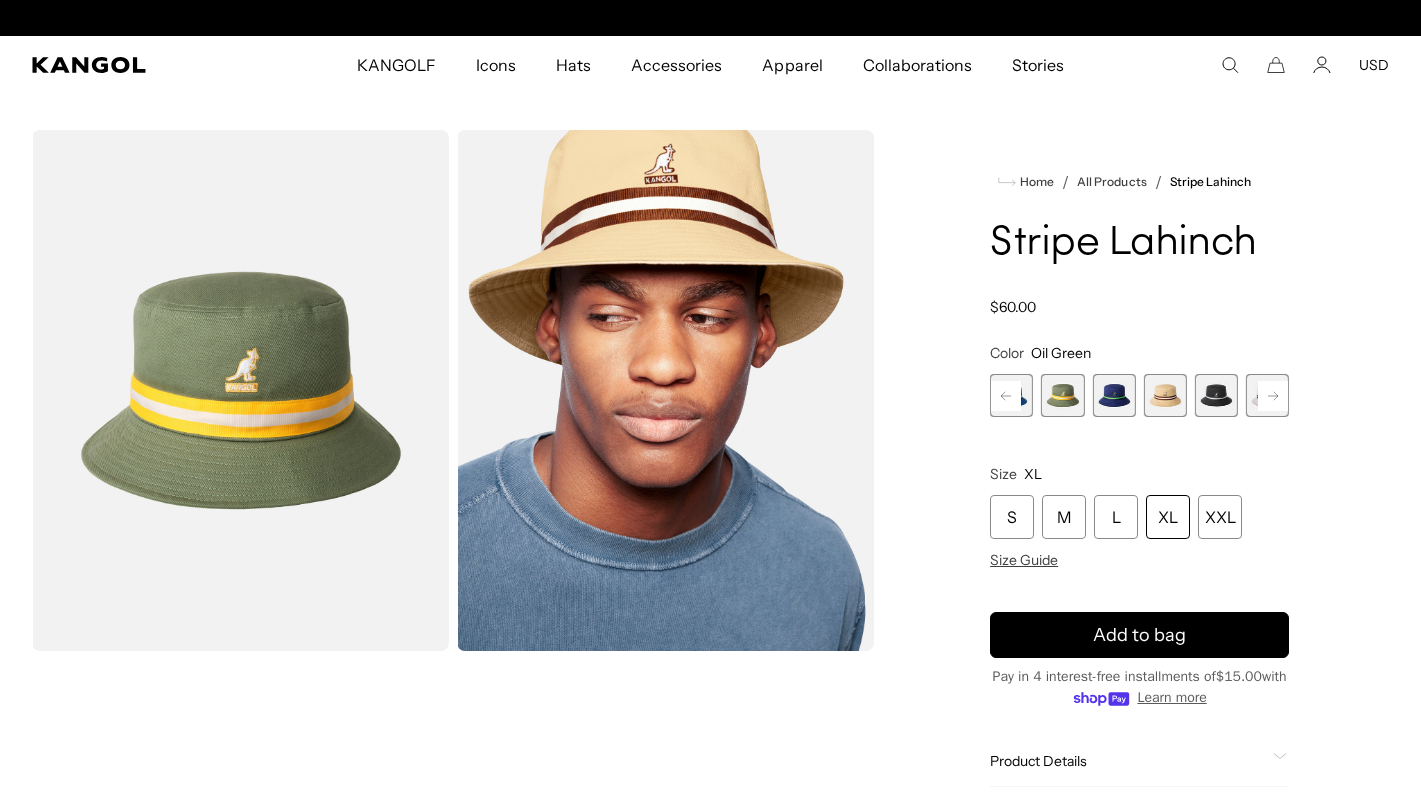 scroll, scrollTop: 0, scrollLeft: 412, axis: horizontal 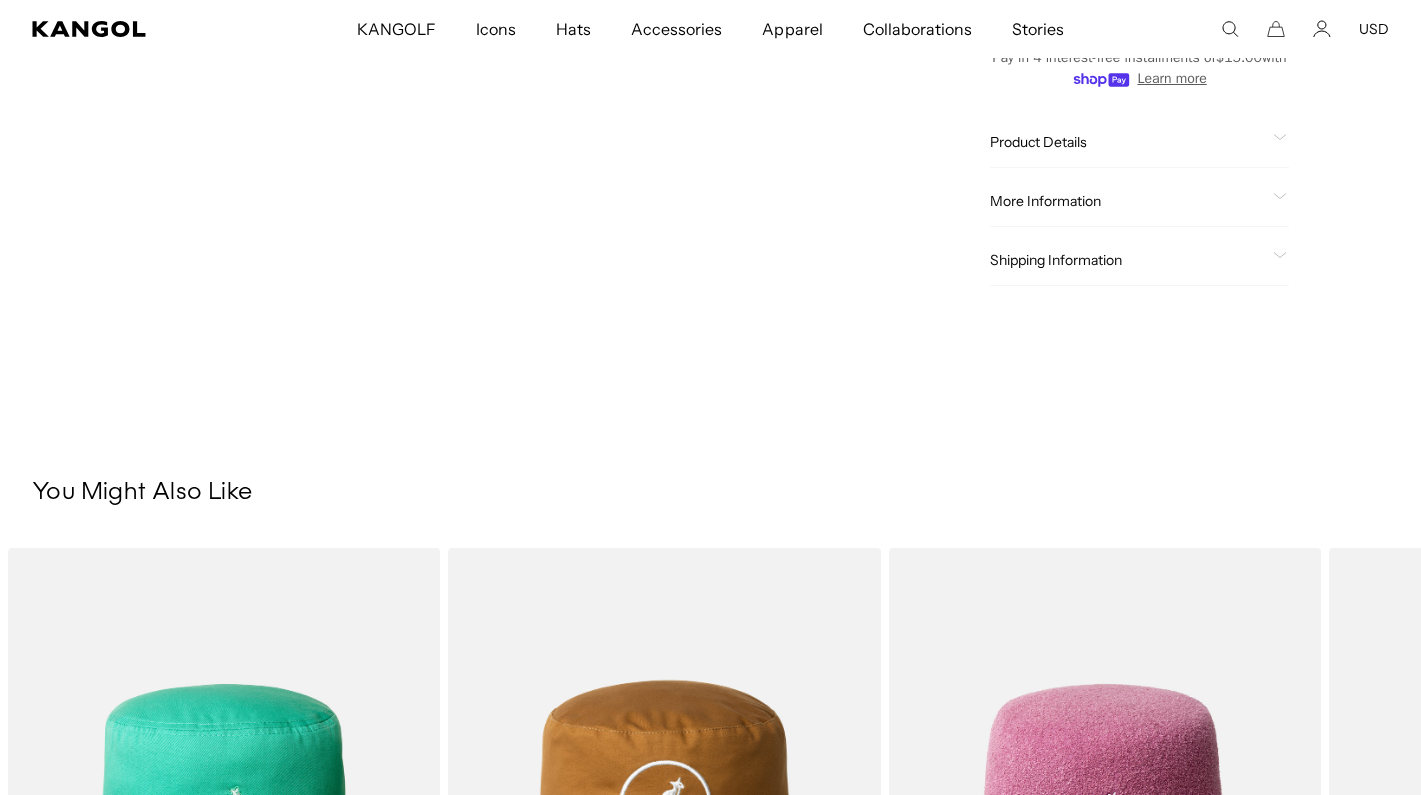 click 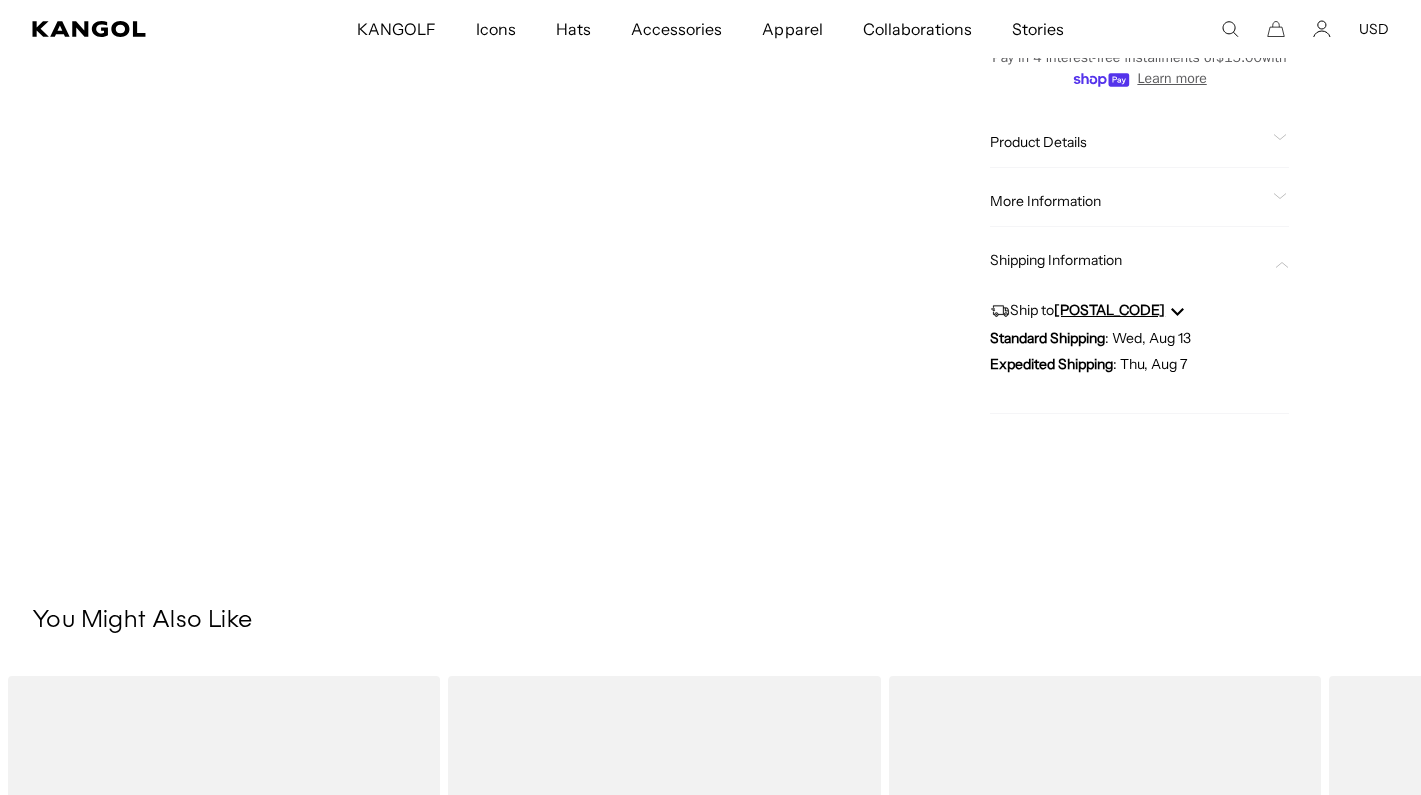 scroll, scrollTop: 0, scrollLeft: 412, axis: horizontal 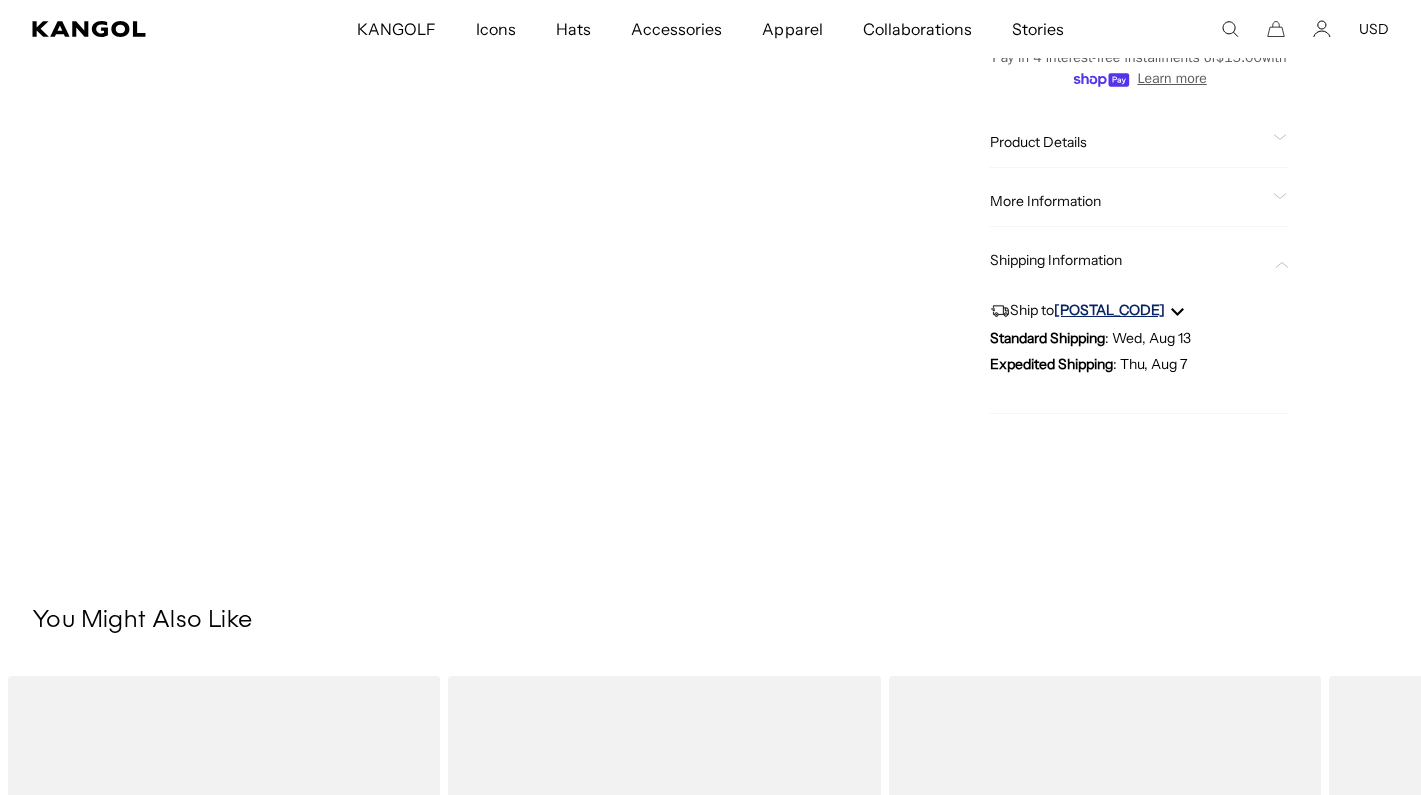 click on "94107" 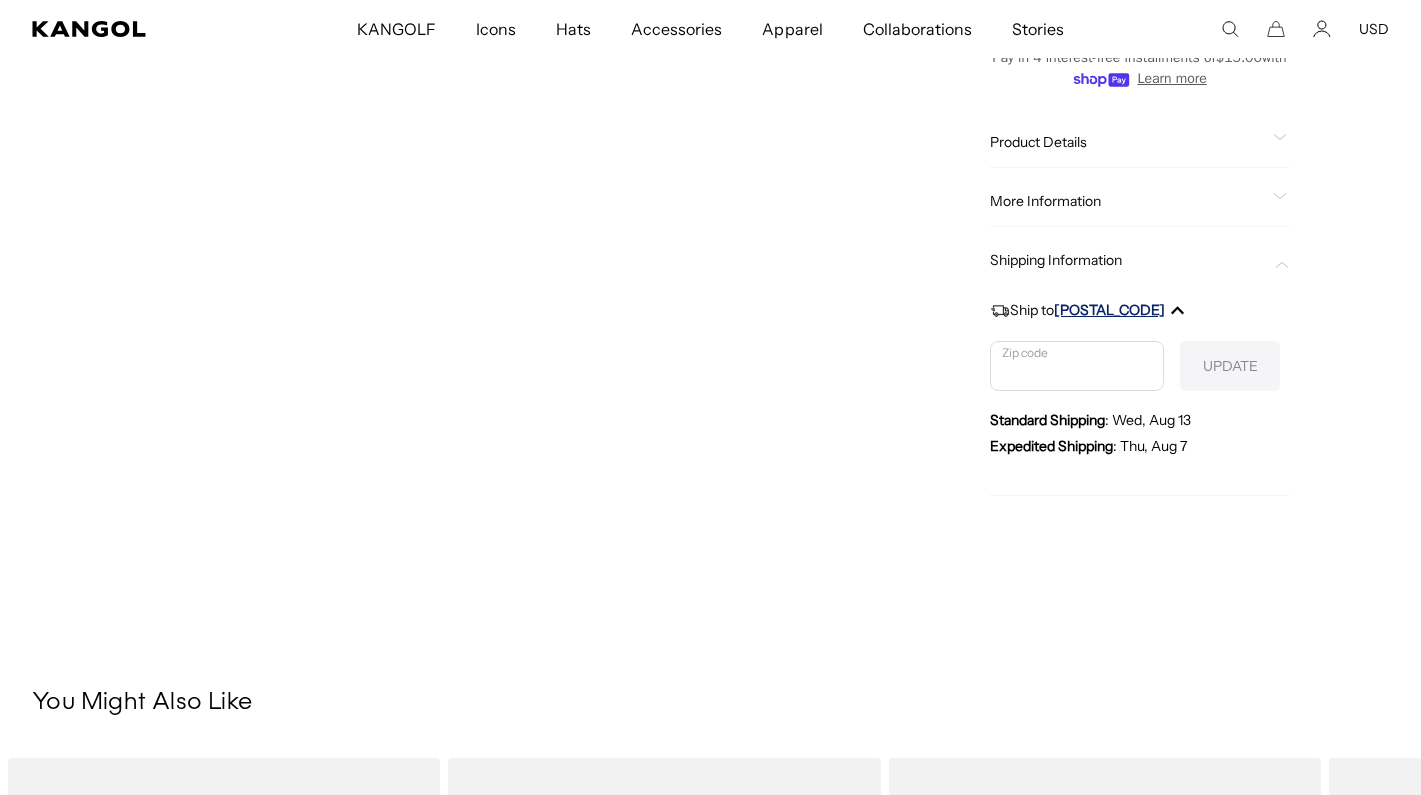 scroll, scrollTop: 0, scrollLeft: 0, axis: both 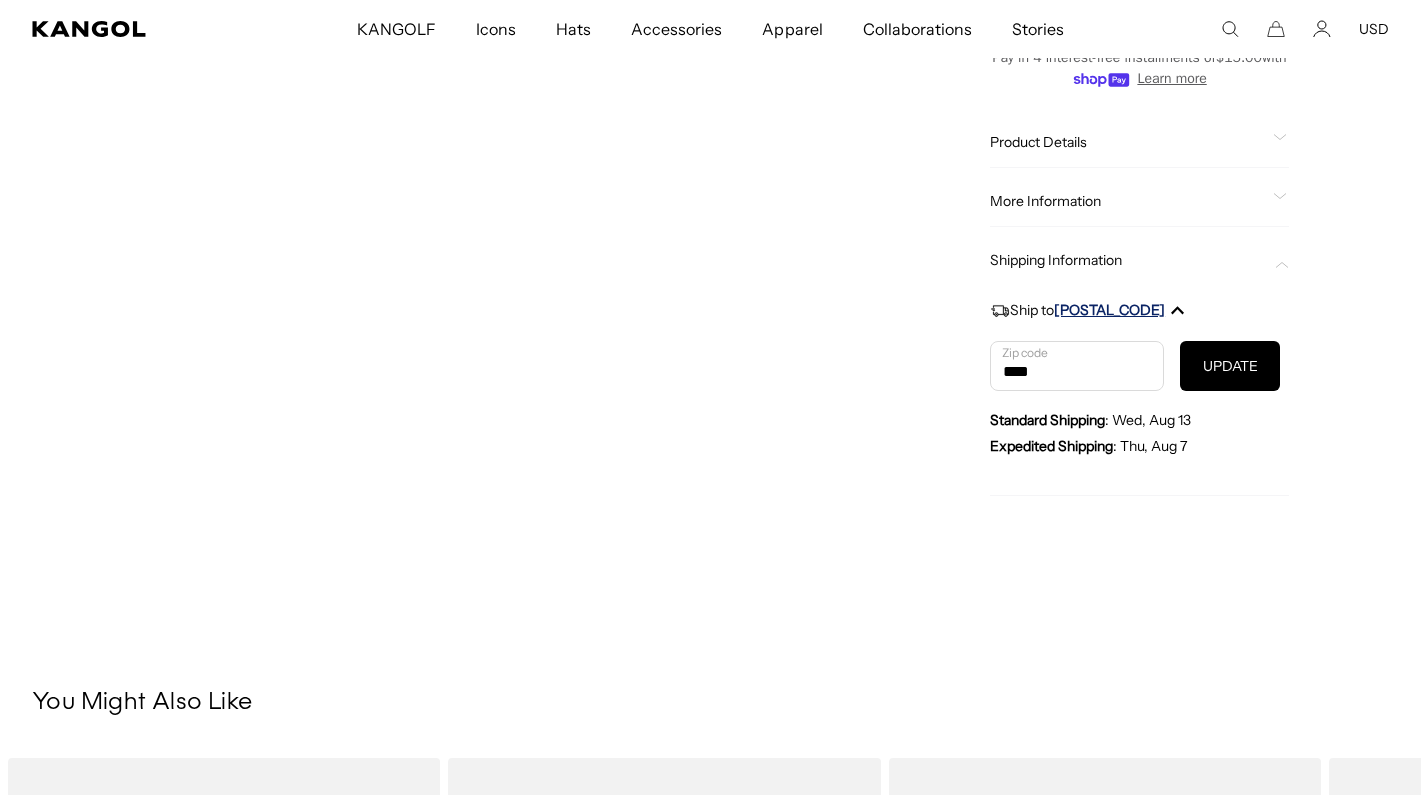 type on "*****" 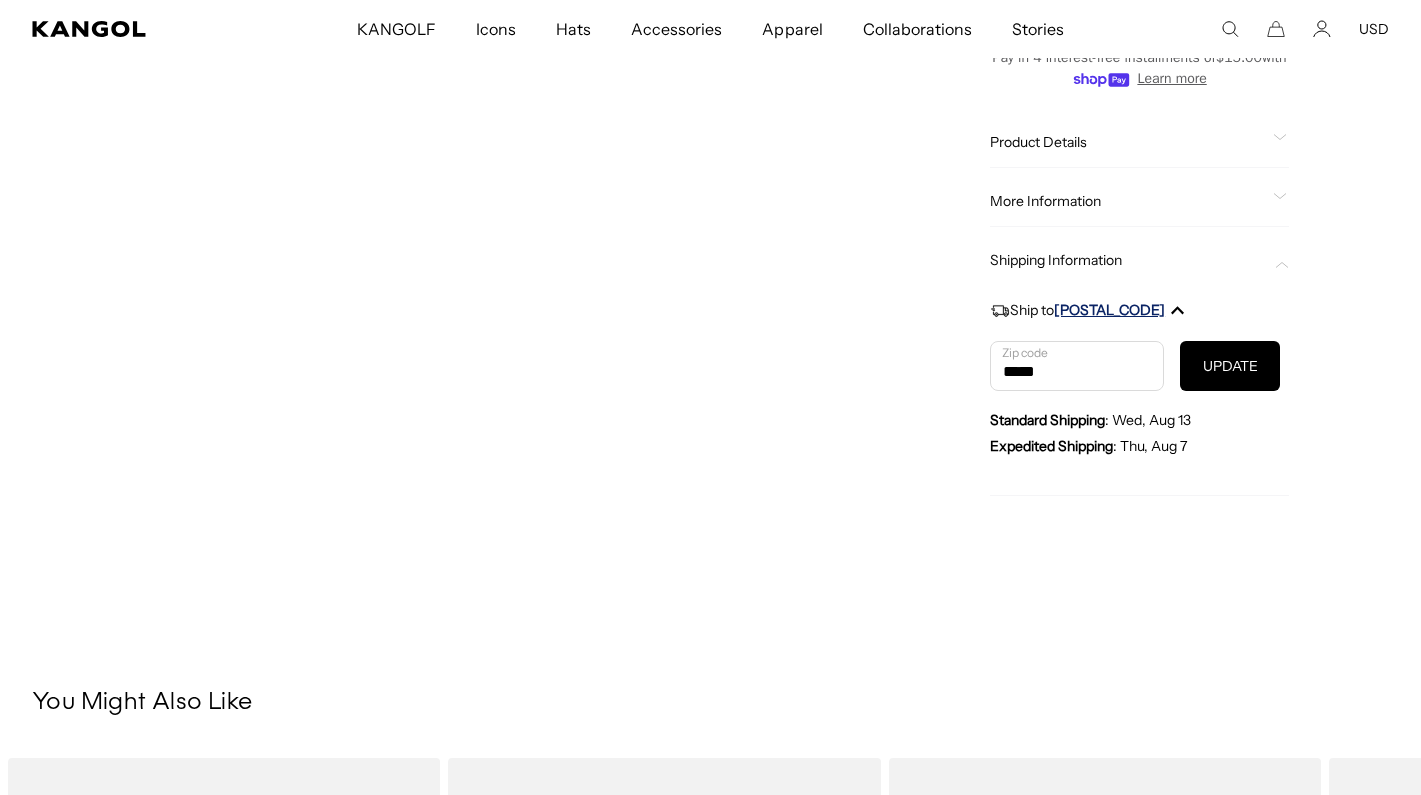 scroll, scrollTop: 0, scrollLeft: 412, axis: horizontal 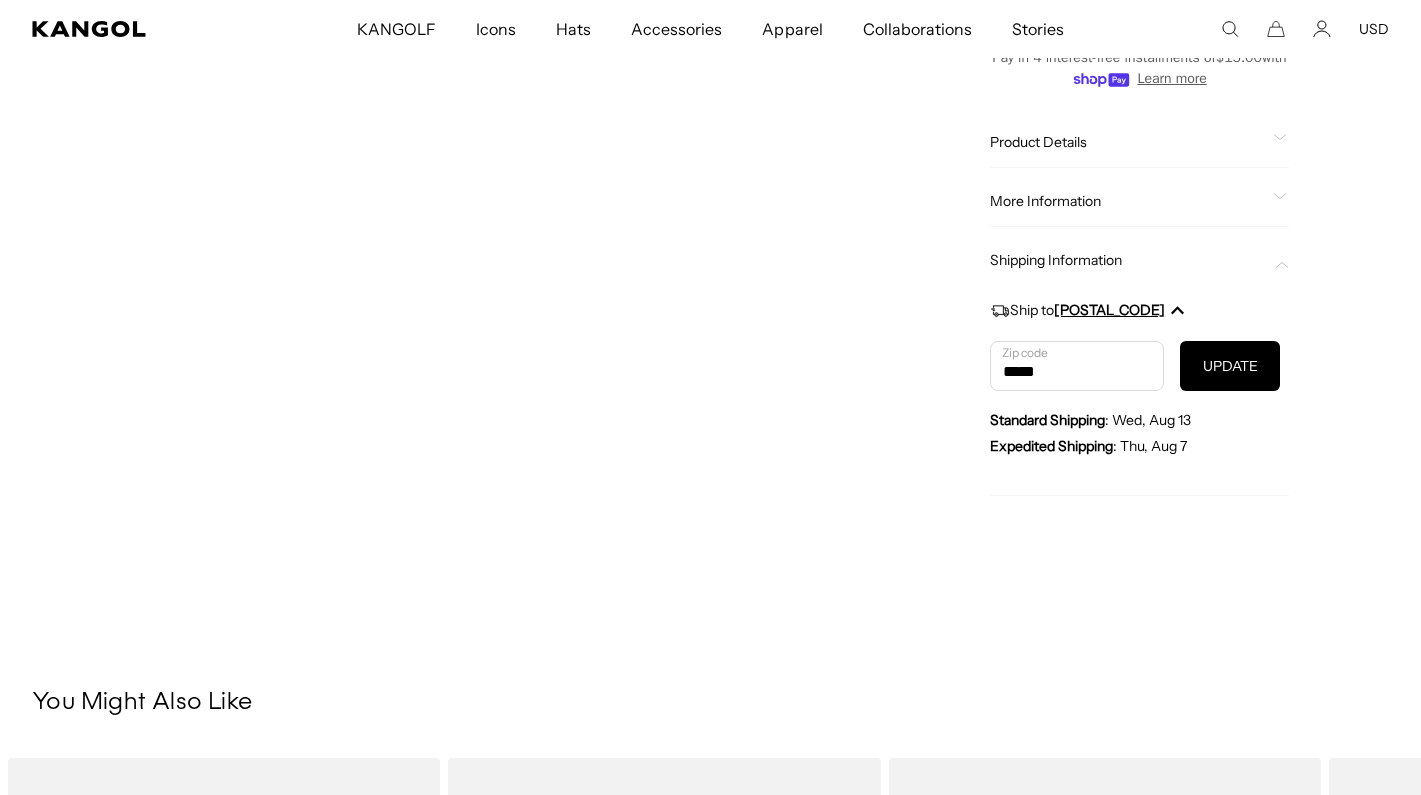 click on "UPDATE" at bounding box center [1230, 366] 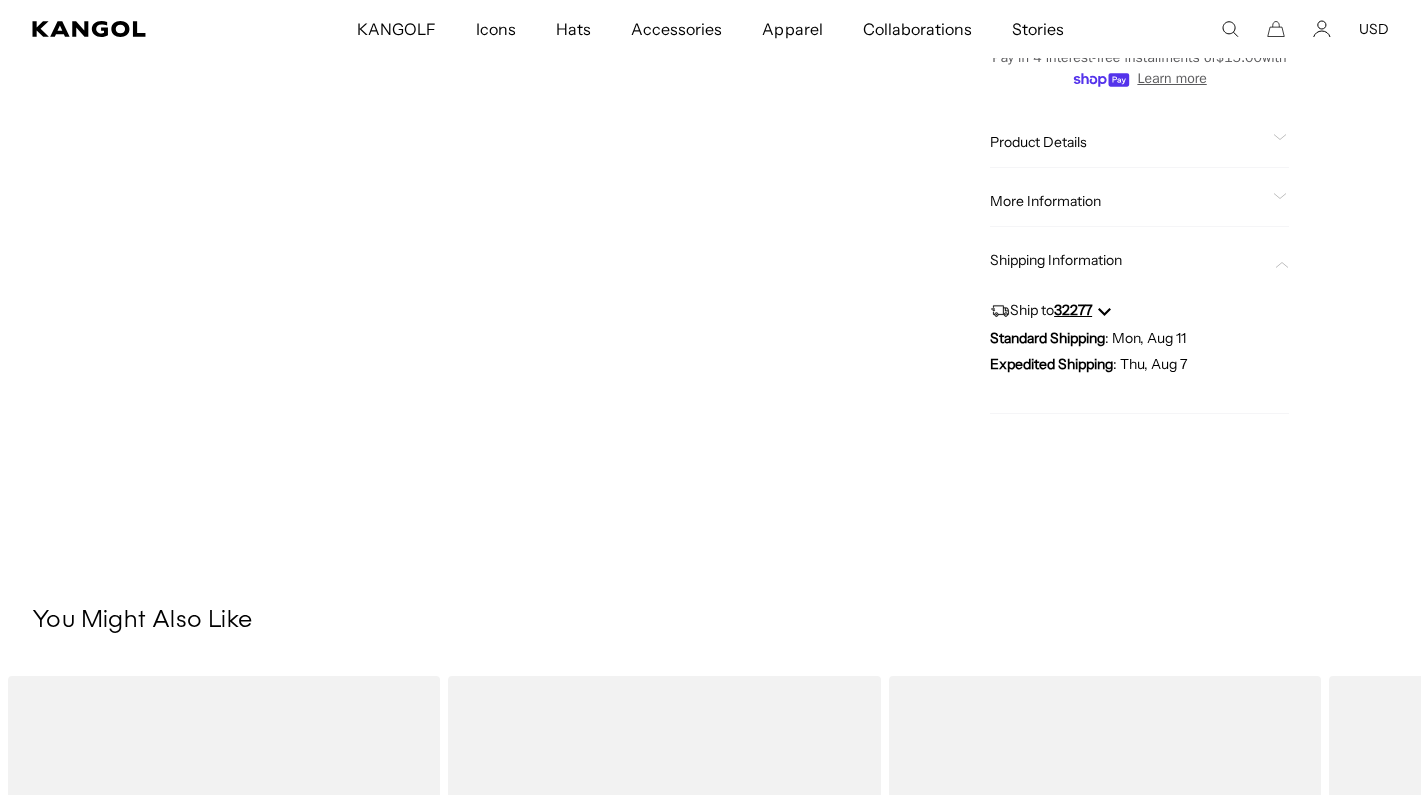 scroll, scrollTop: 0, scrollLeft: 412, axis: horizontal 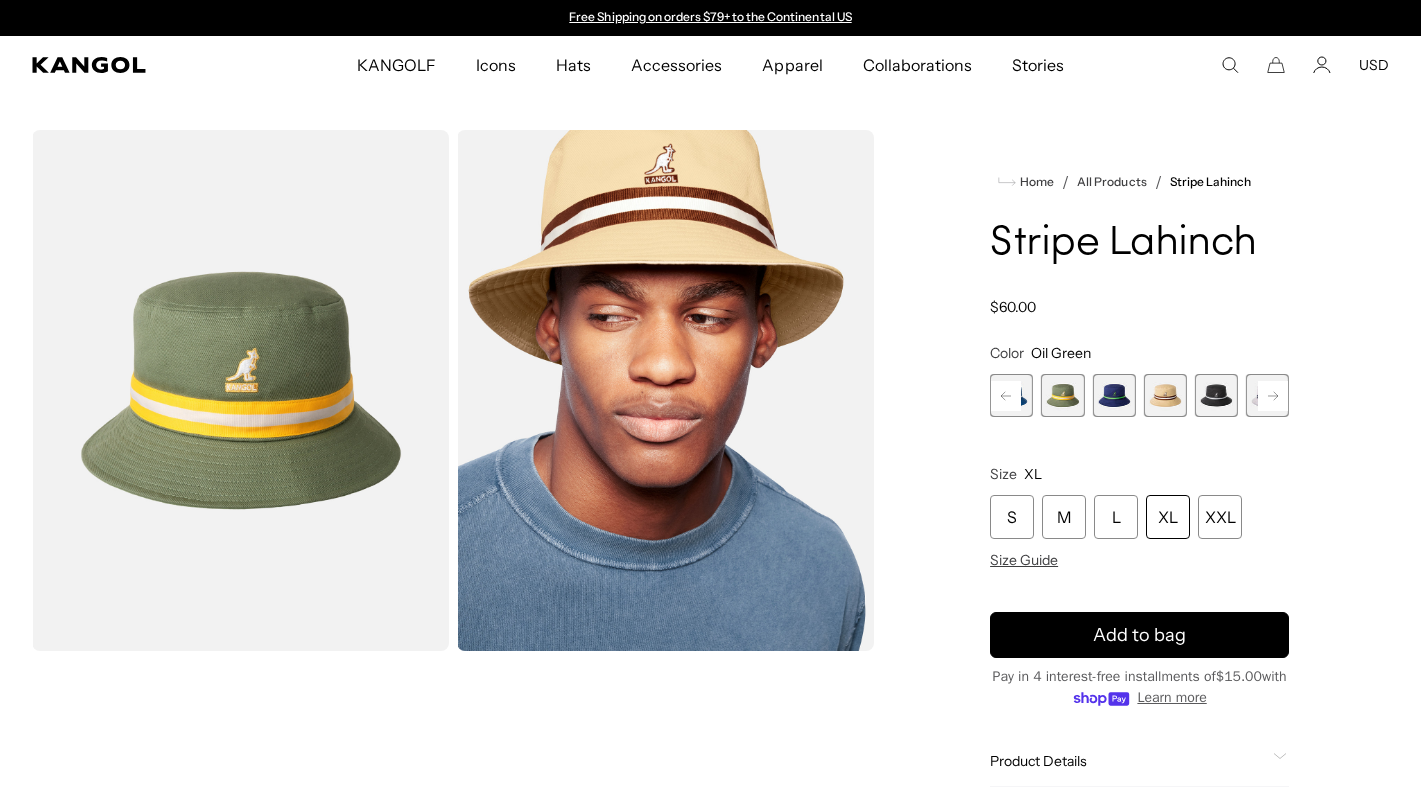 click 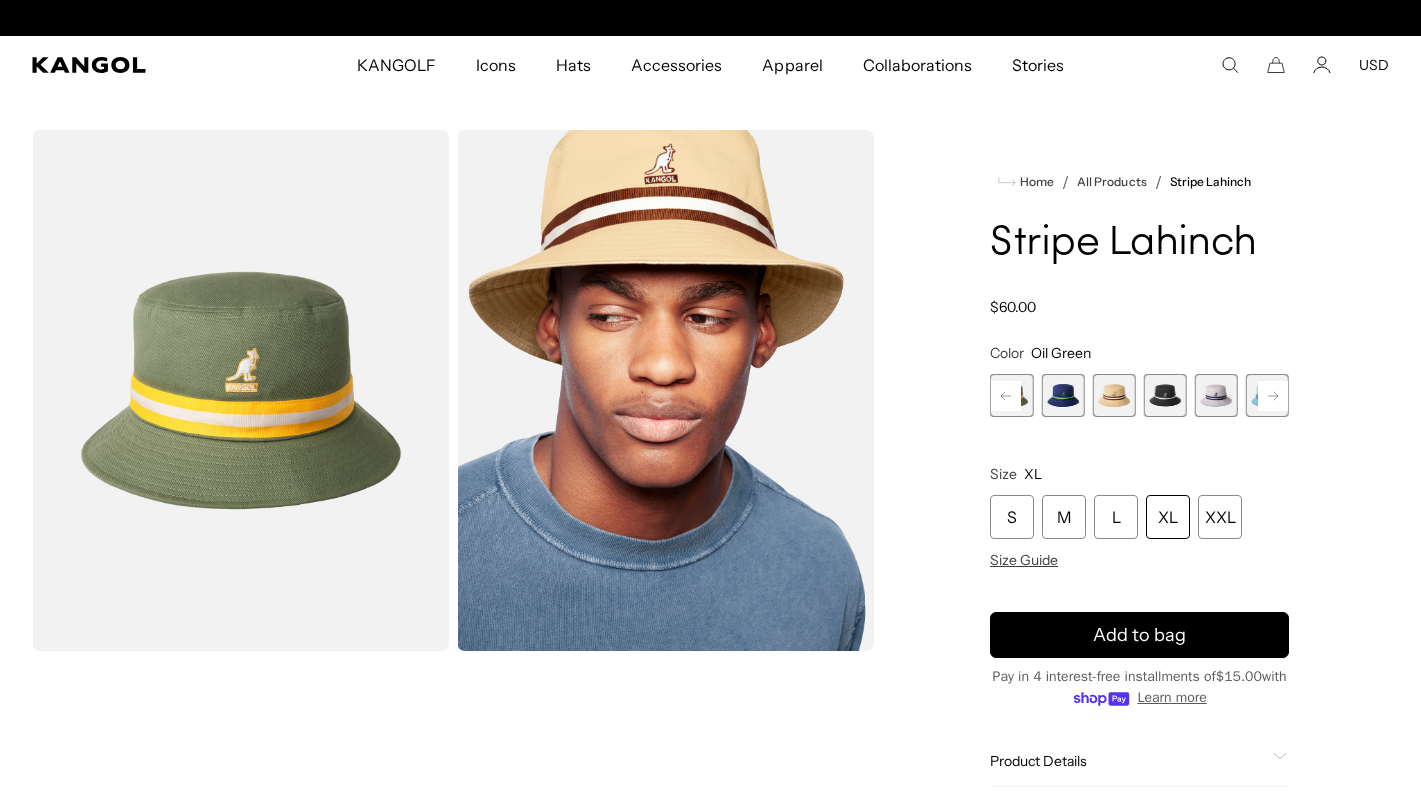 scroll, scrollTop: 0, scrollLeft: 412, axis: horizontal 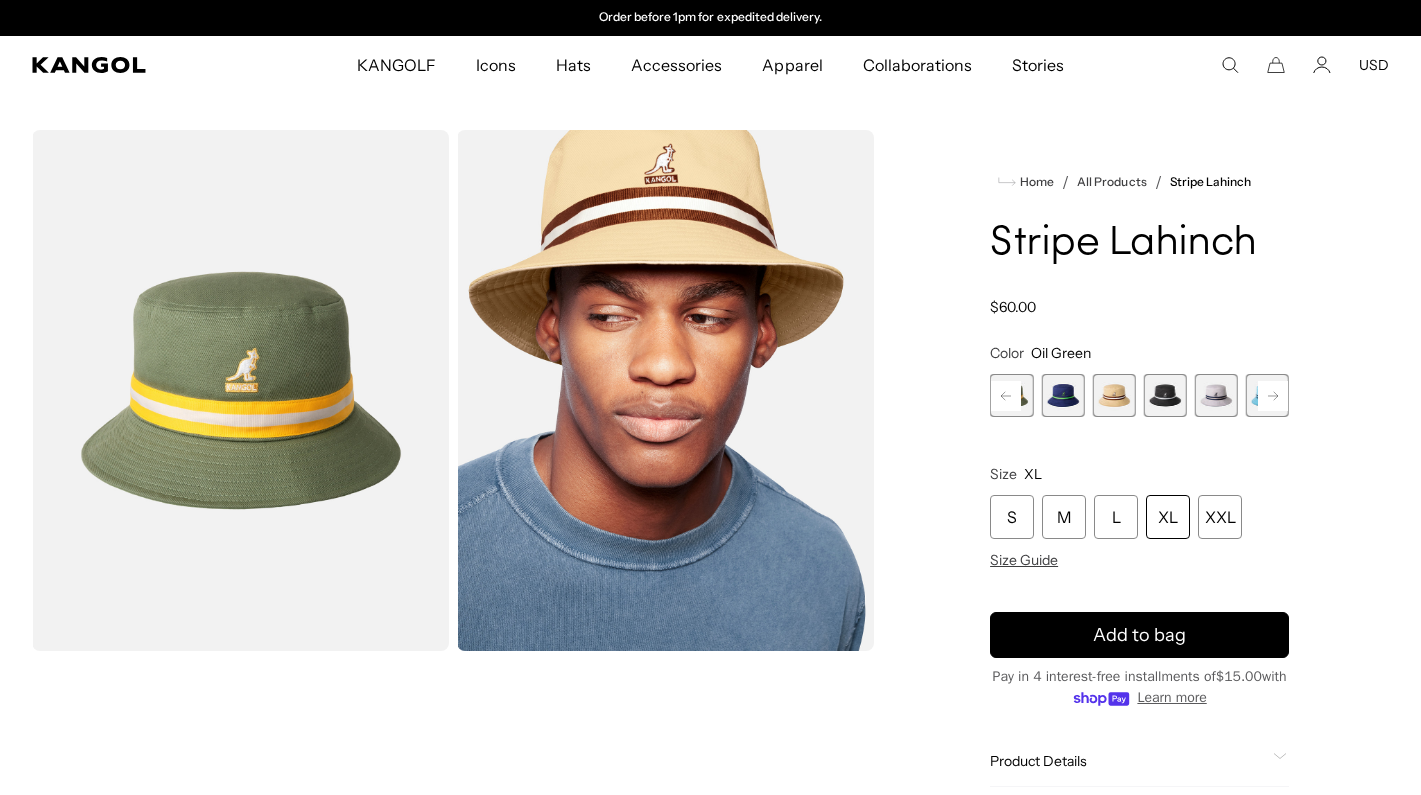 click 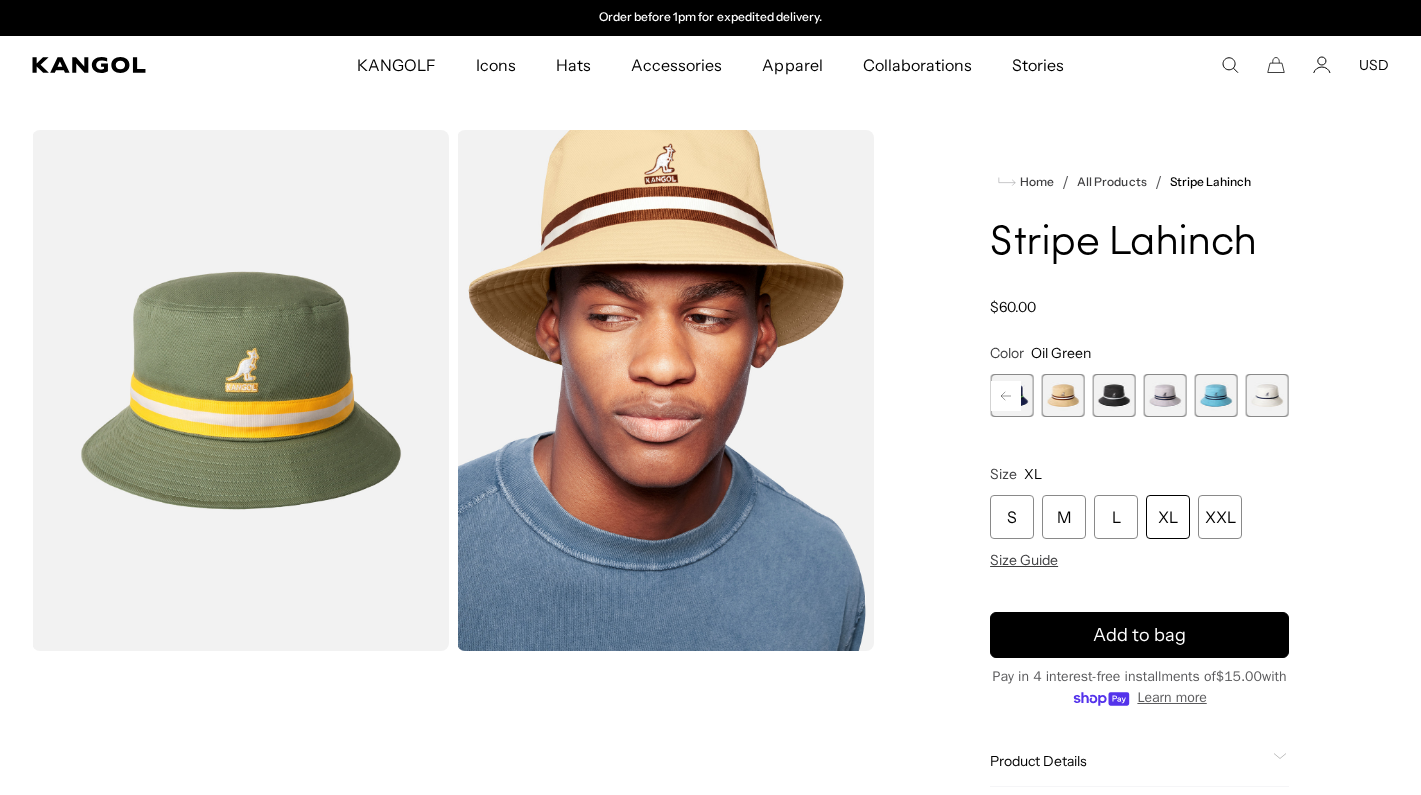 click at bounding box center [1267, 395] 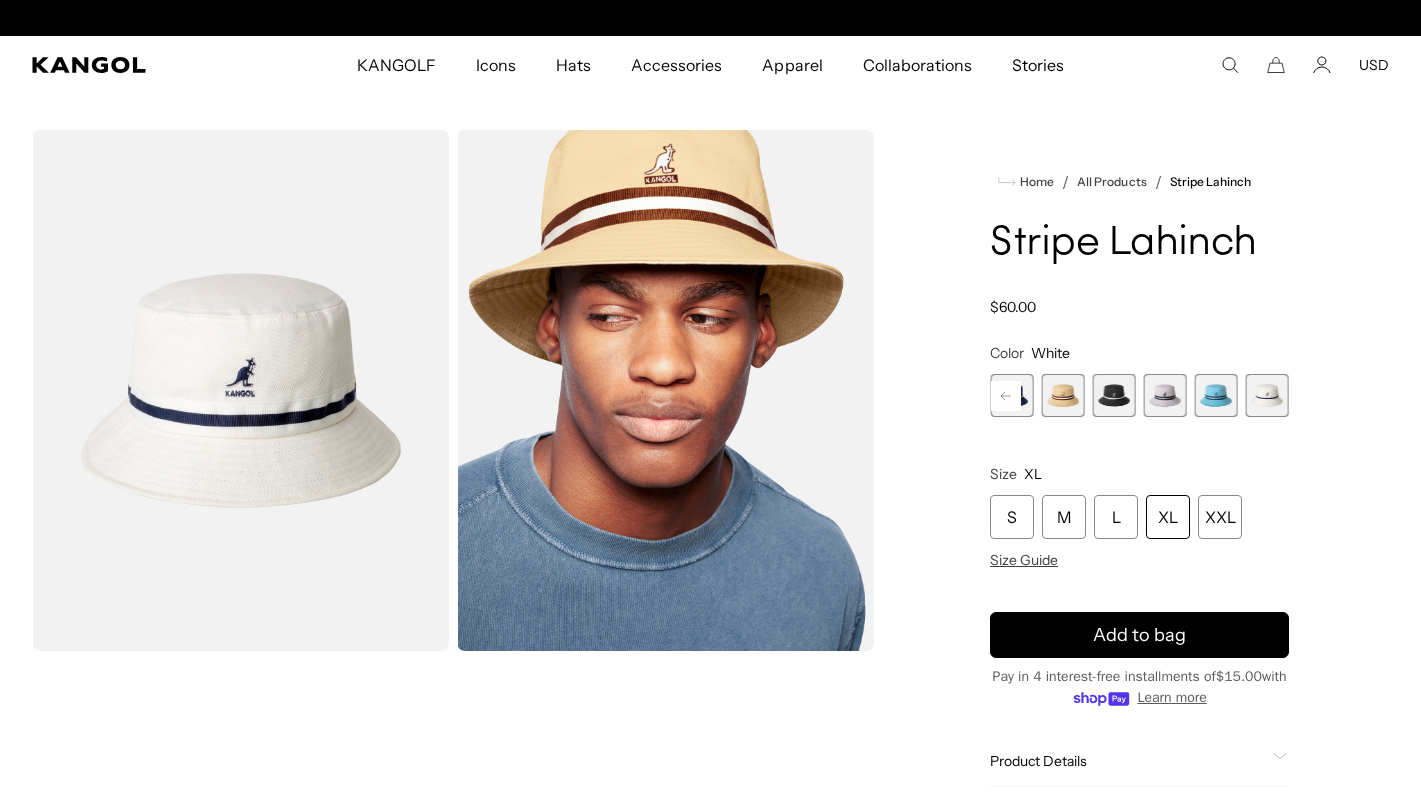 scroll, scrollTop: 0, scrollLeft: 0, axis: both 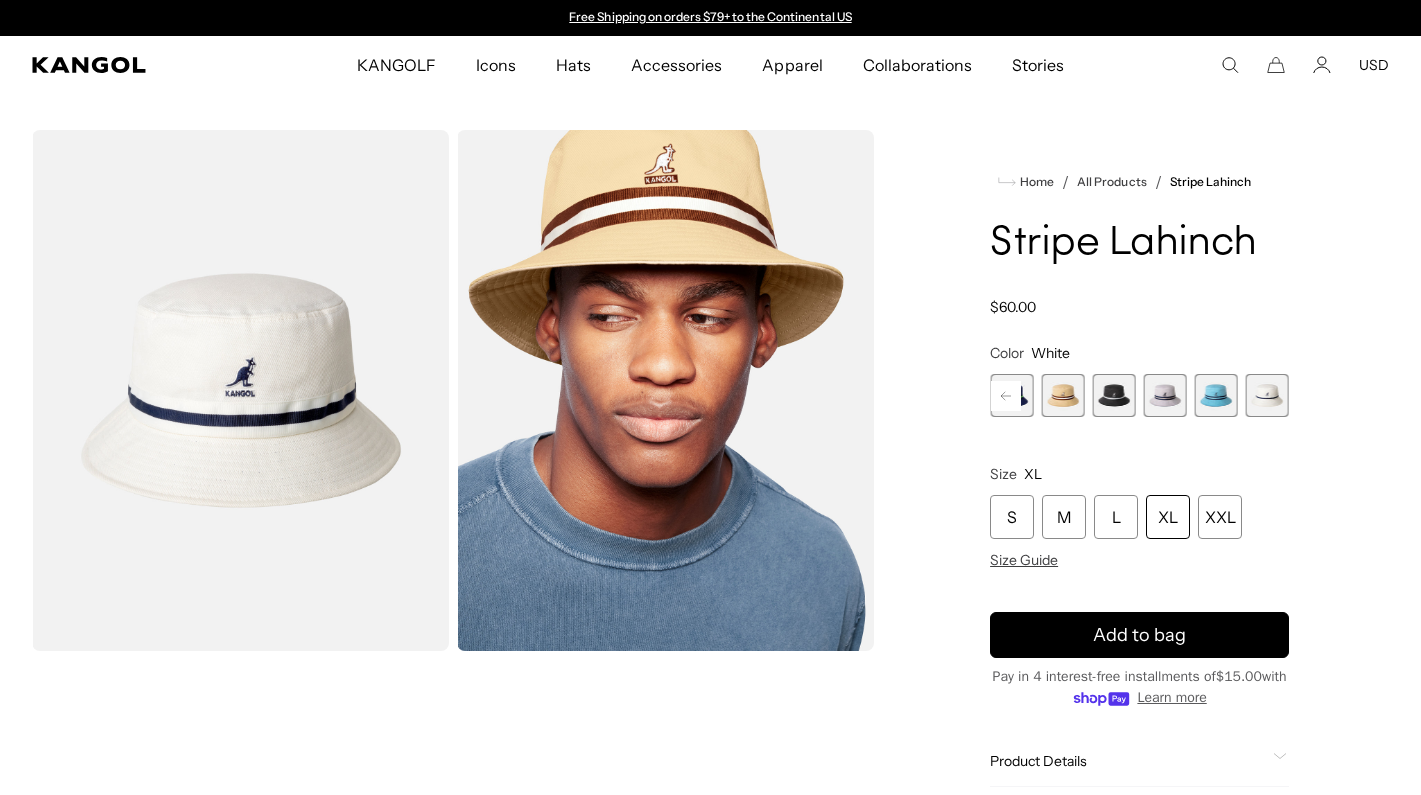 click at bounding box center (1216, 395) 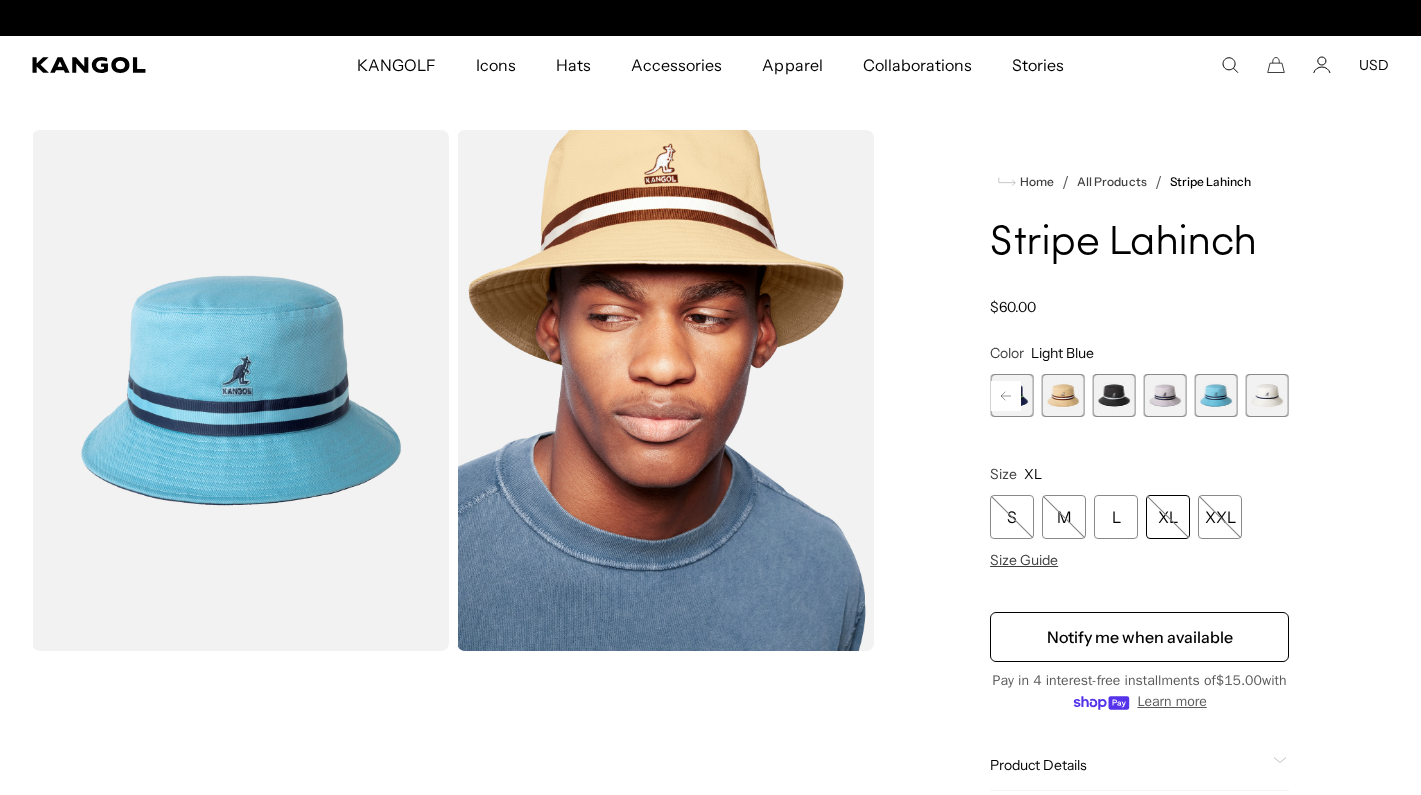 scroll, scrollTop: 0, scrollLeft: 412, axis: horizontal 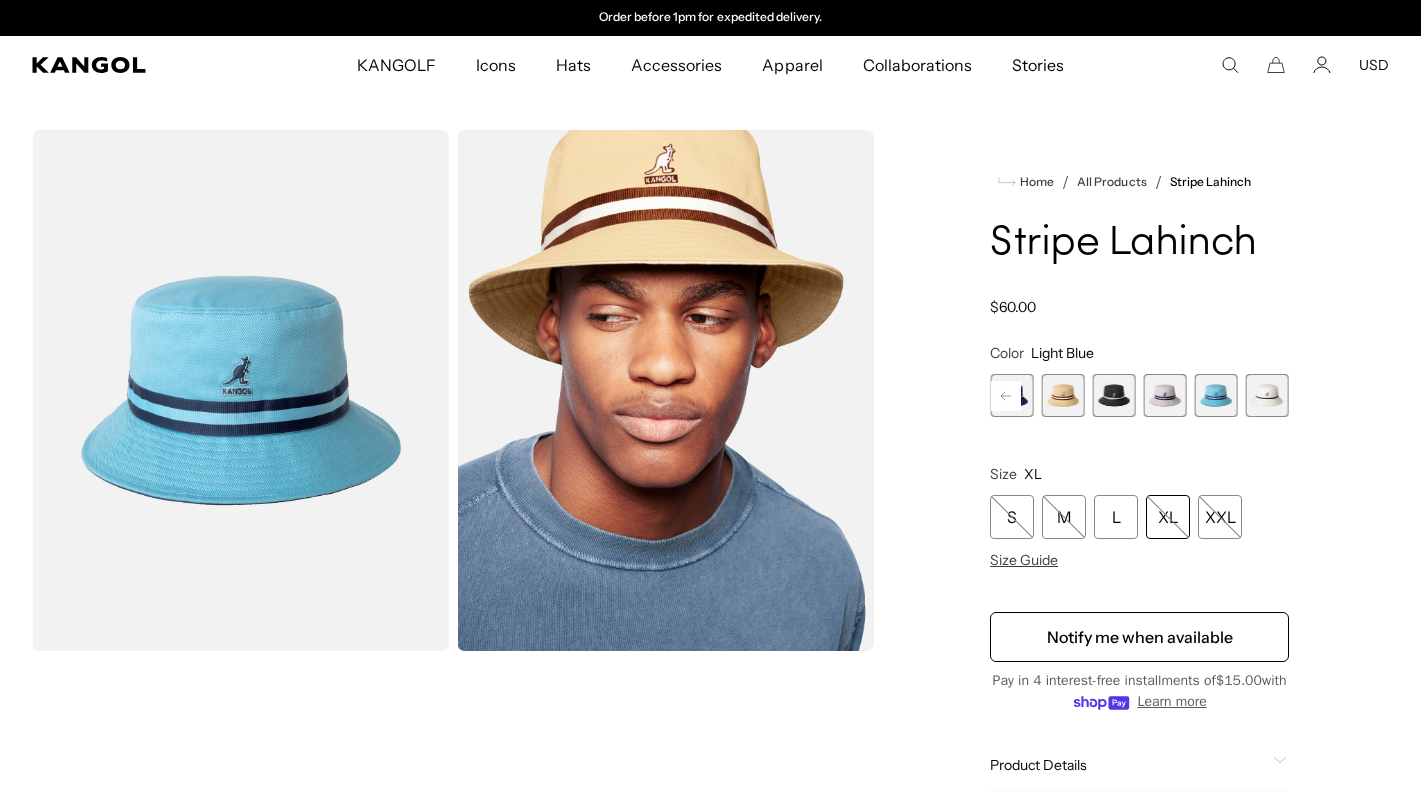 click at bounding box center (1267, 395) 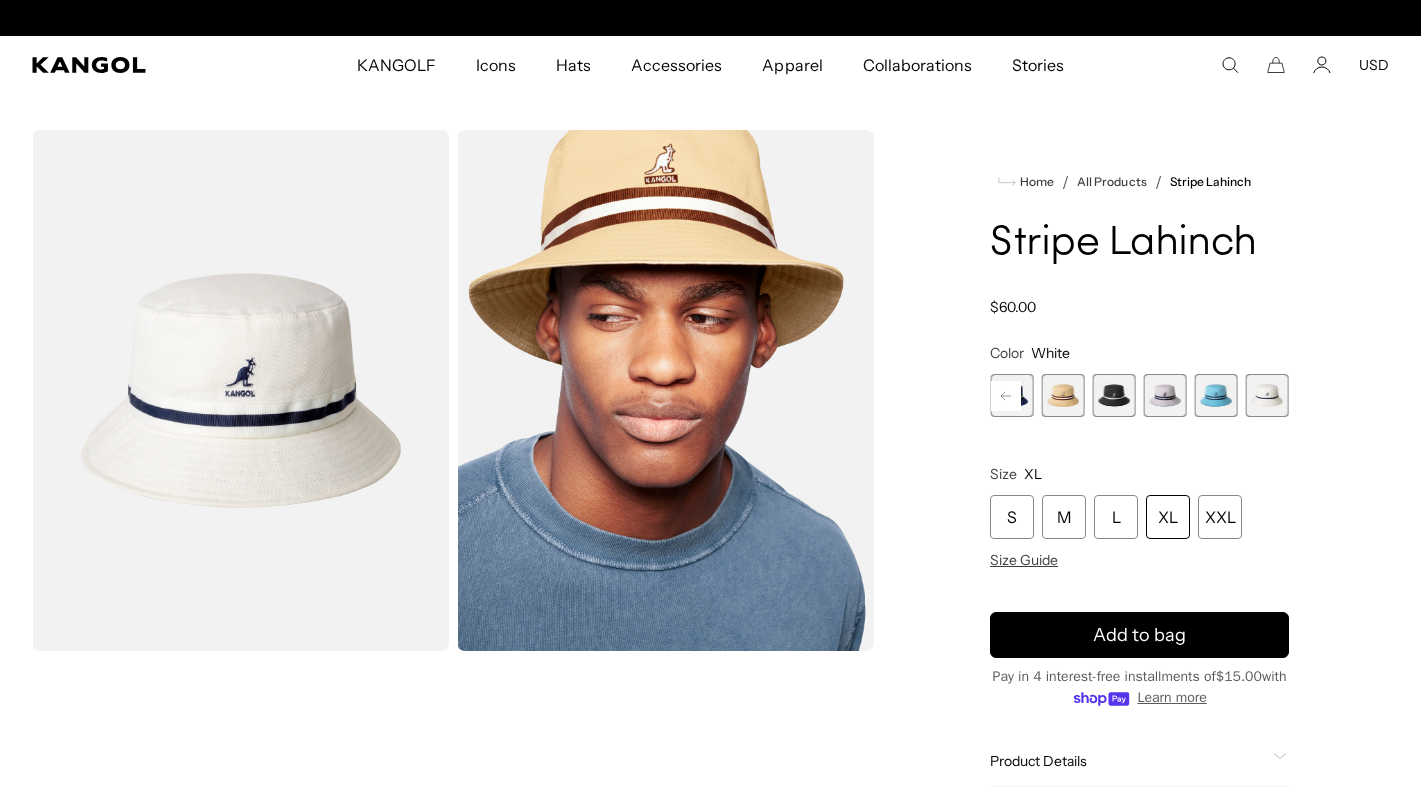 scroll, scrollTop: 0, scrollLeft: 0, axis: both 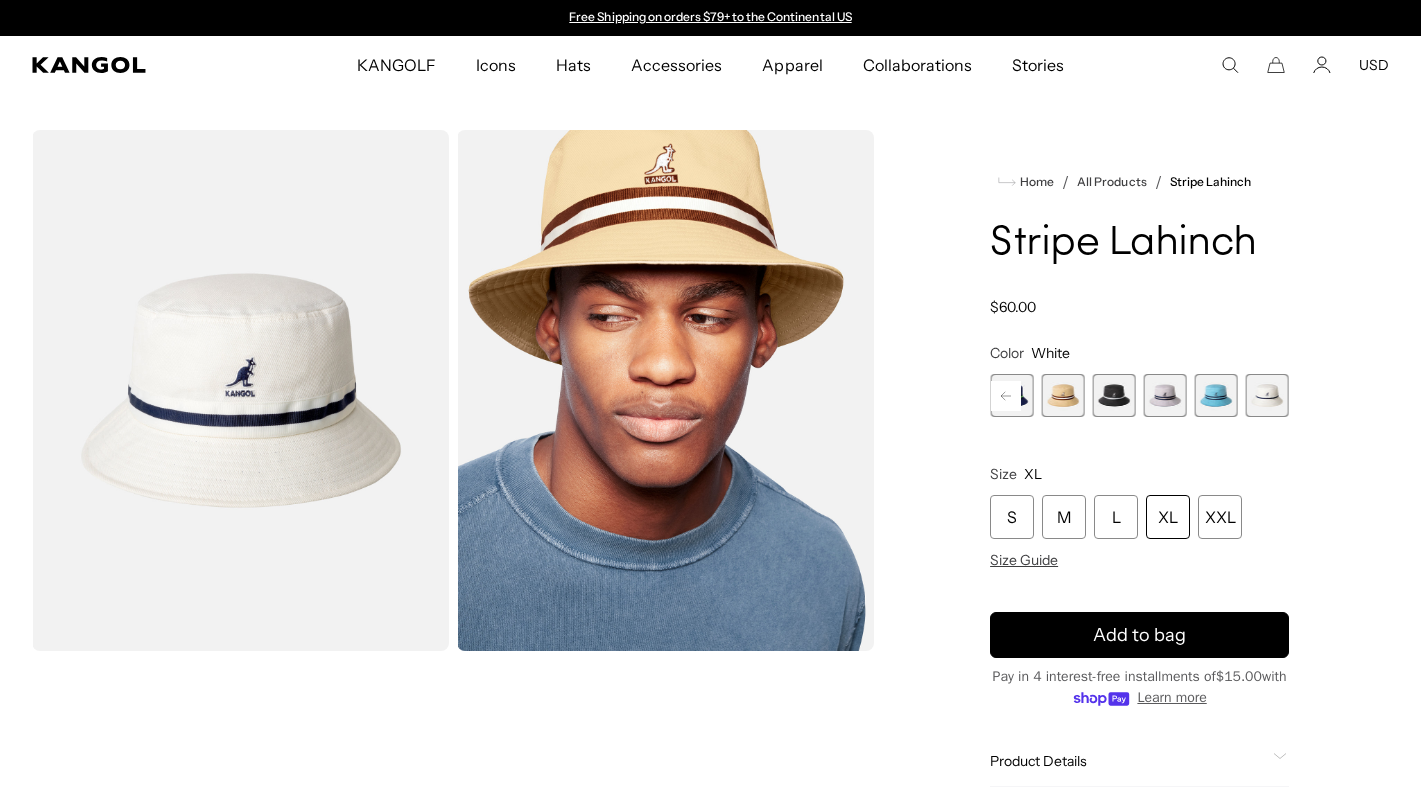 click at bounding box center [1165, 395] 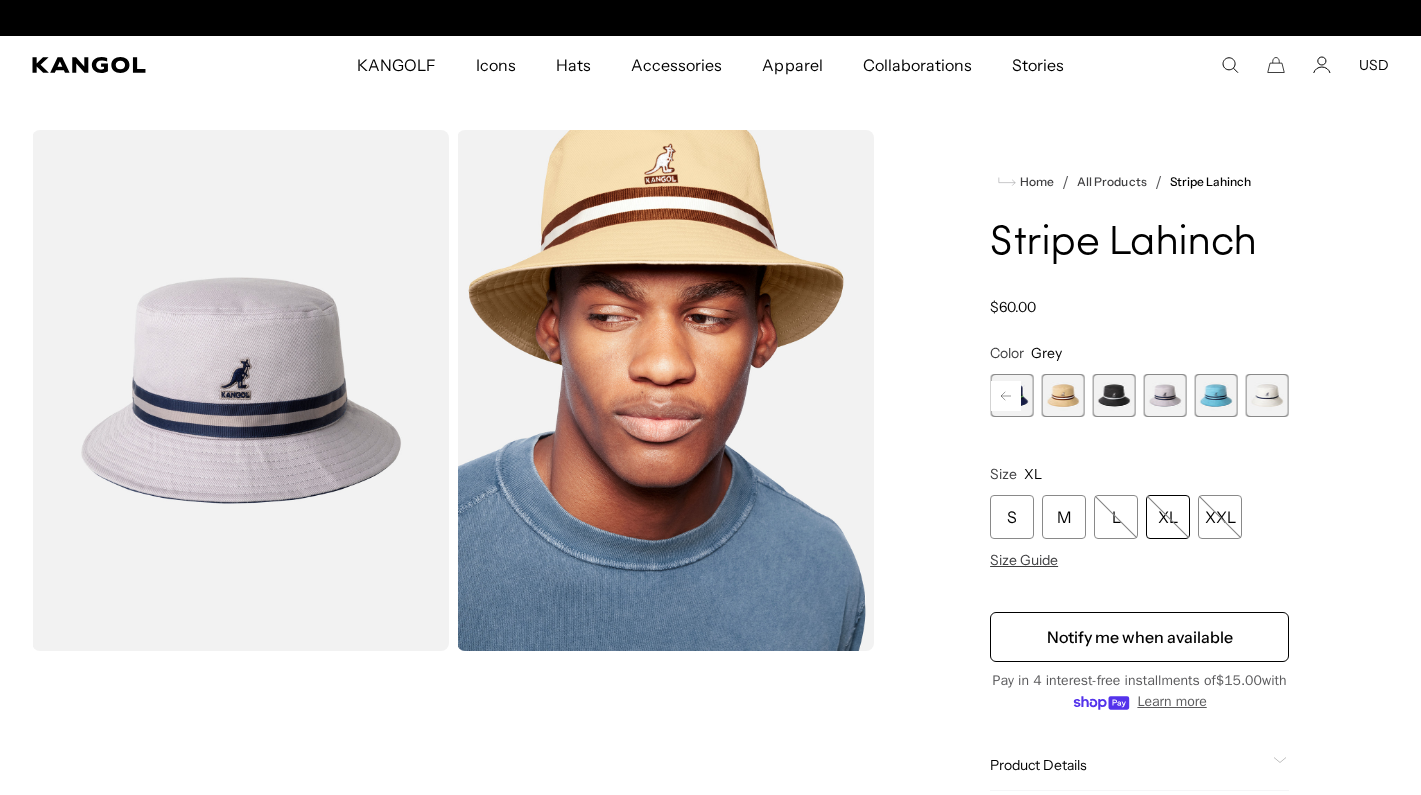 click at bounding box center [1113, 395] 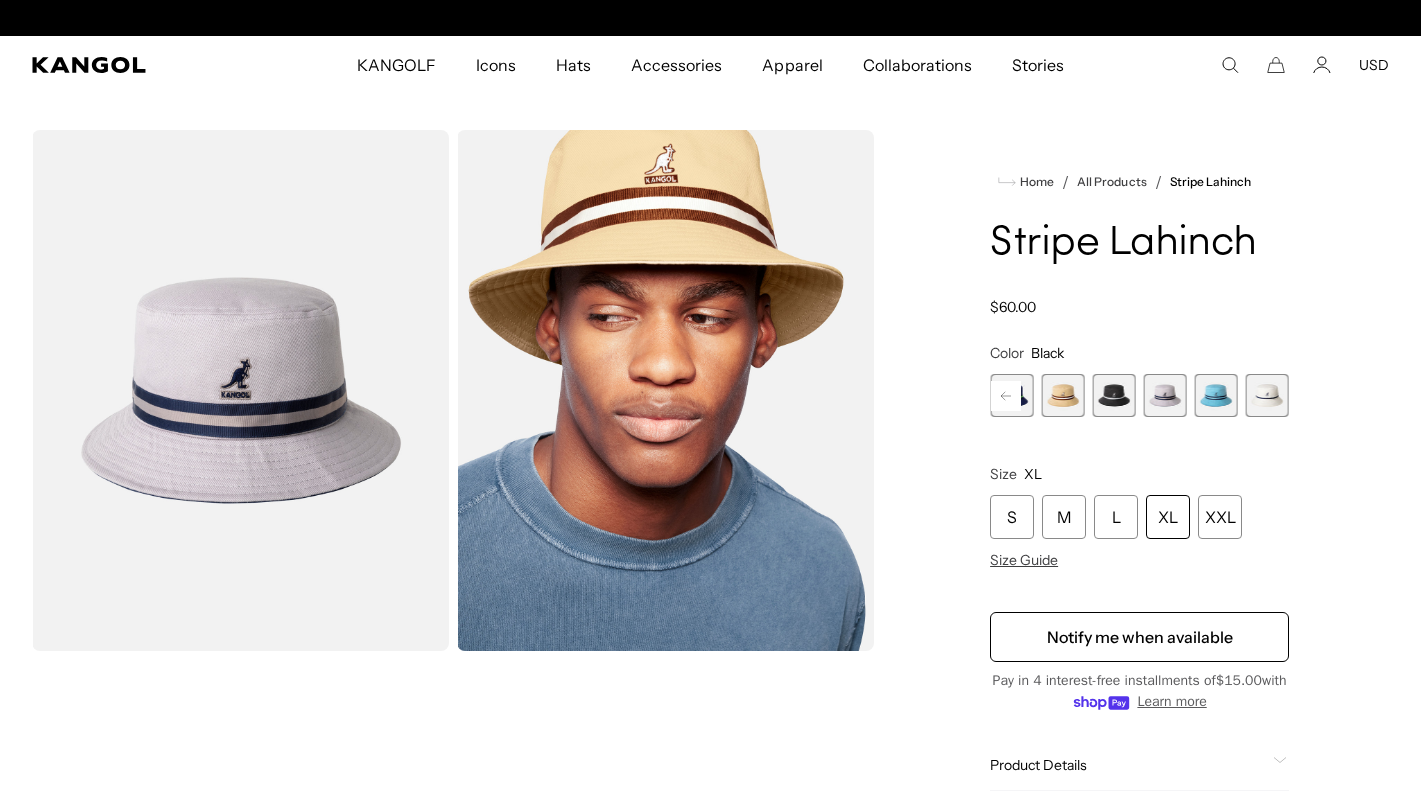 scroll, scrollTop: 0, scrollLeft: 412, axis: horizontal 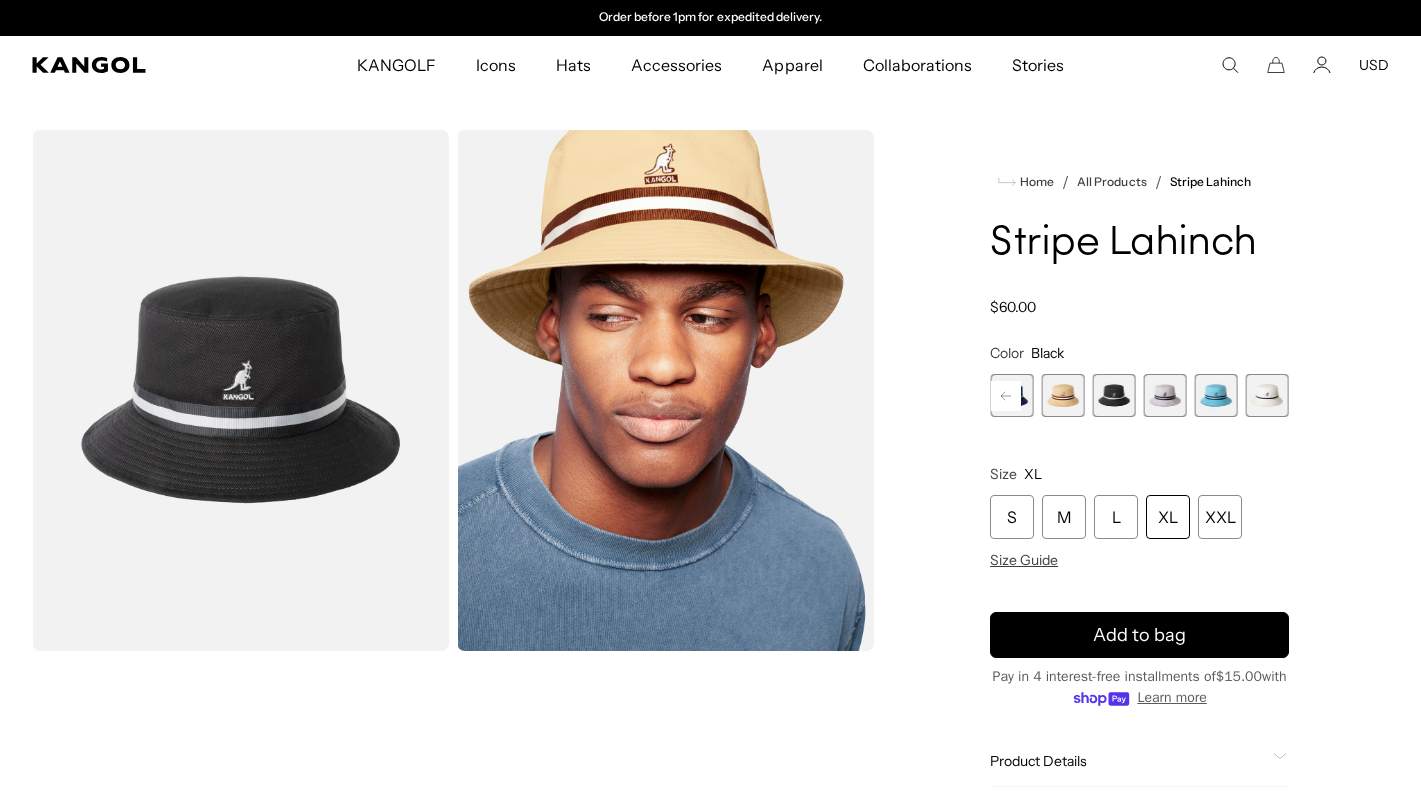 click at bounding box center [1062, 395] 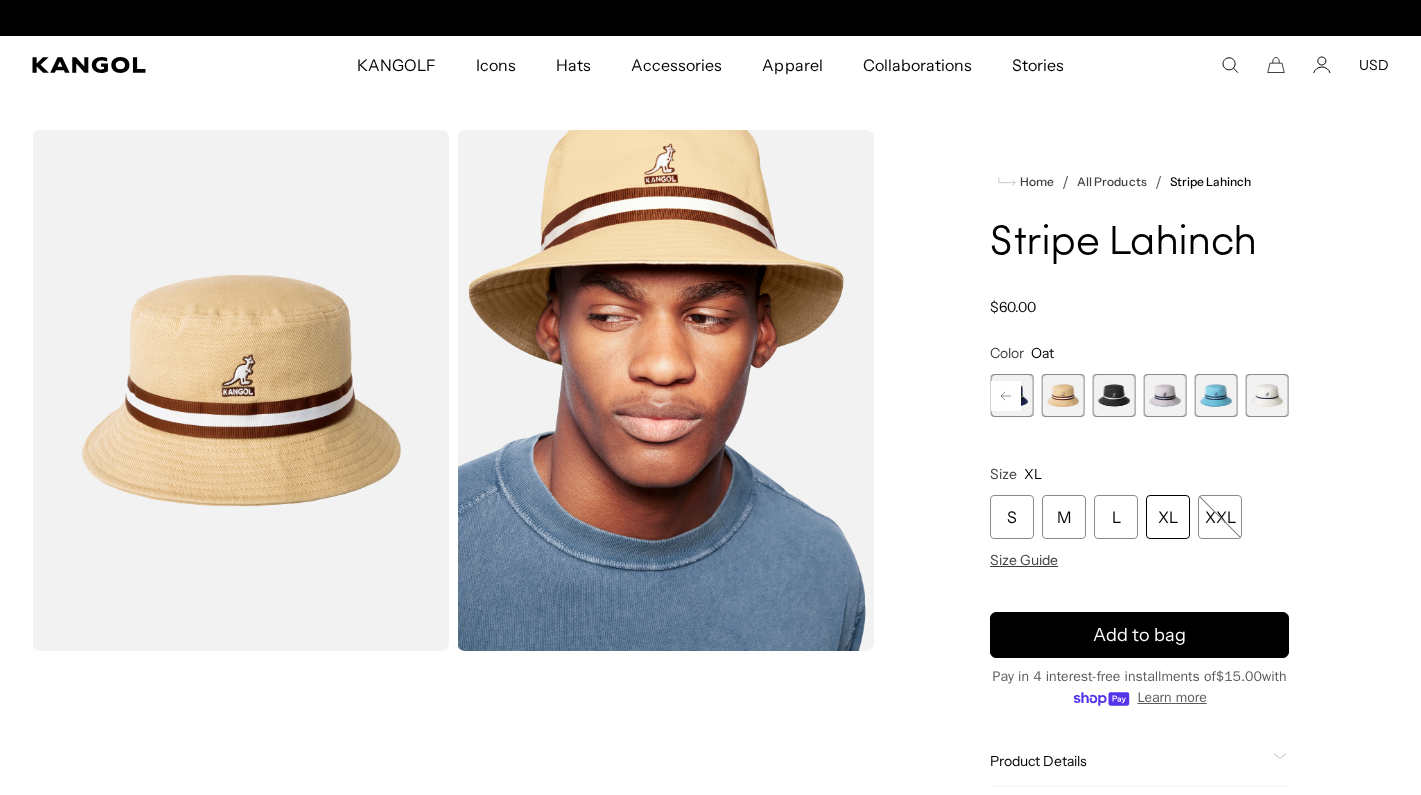 scroll, scrollTop: 0, scrollLeft: 0, axis: both 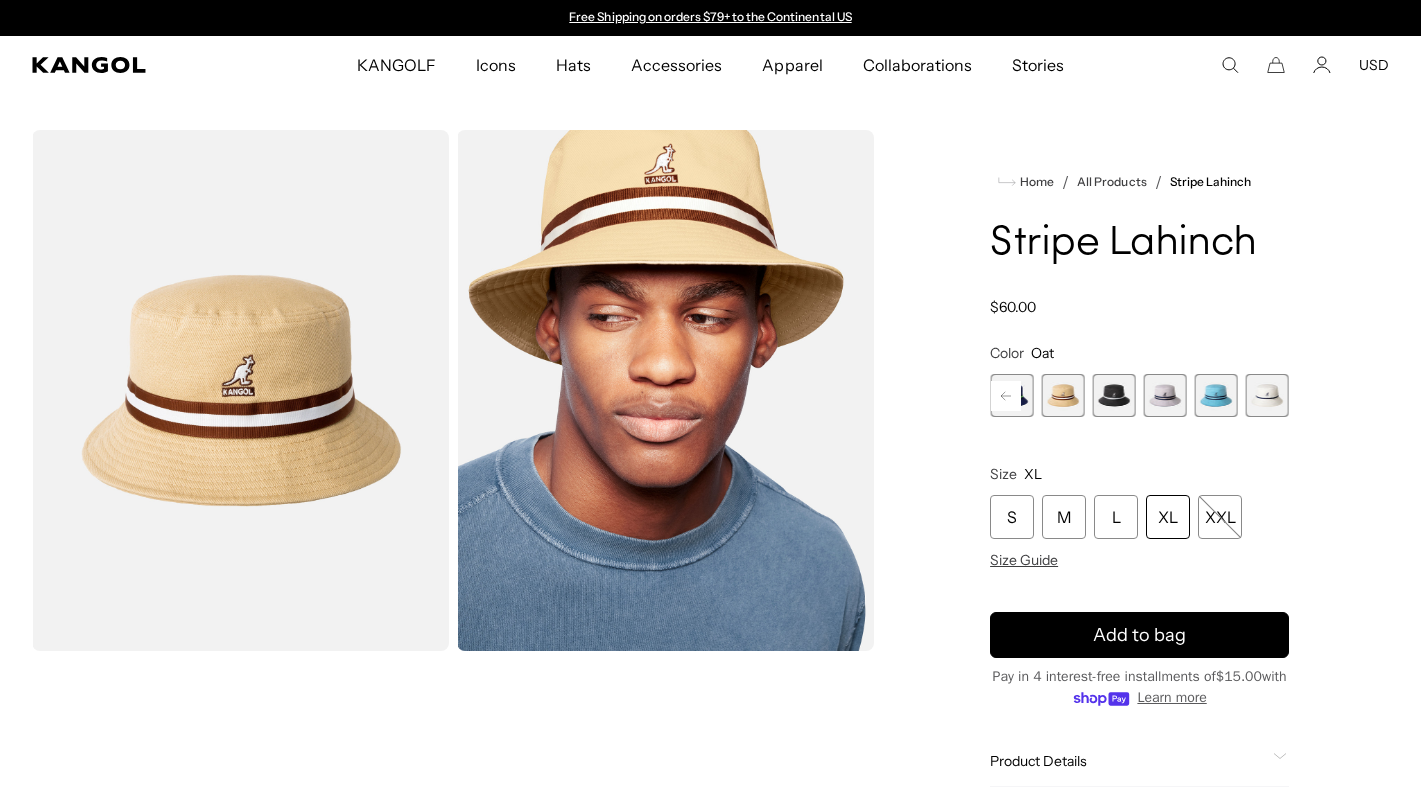 click 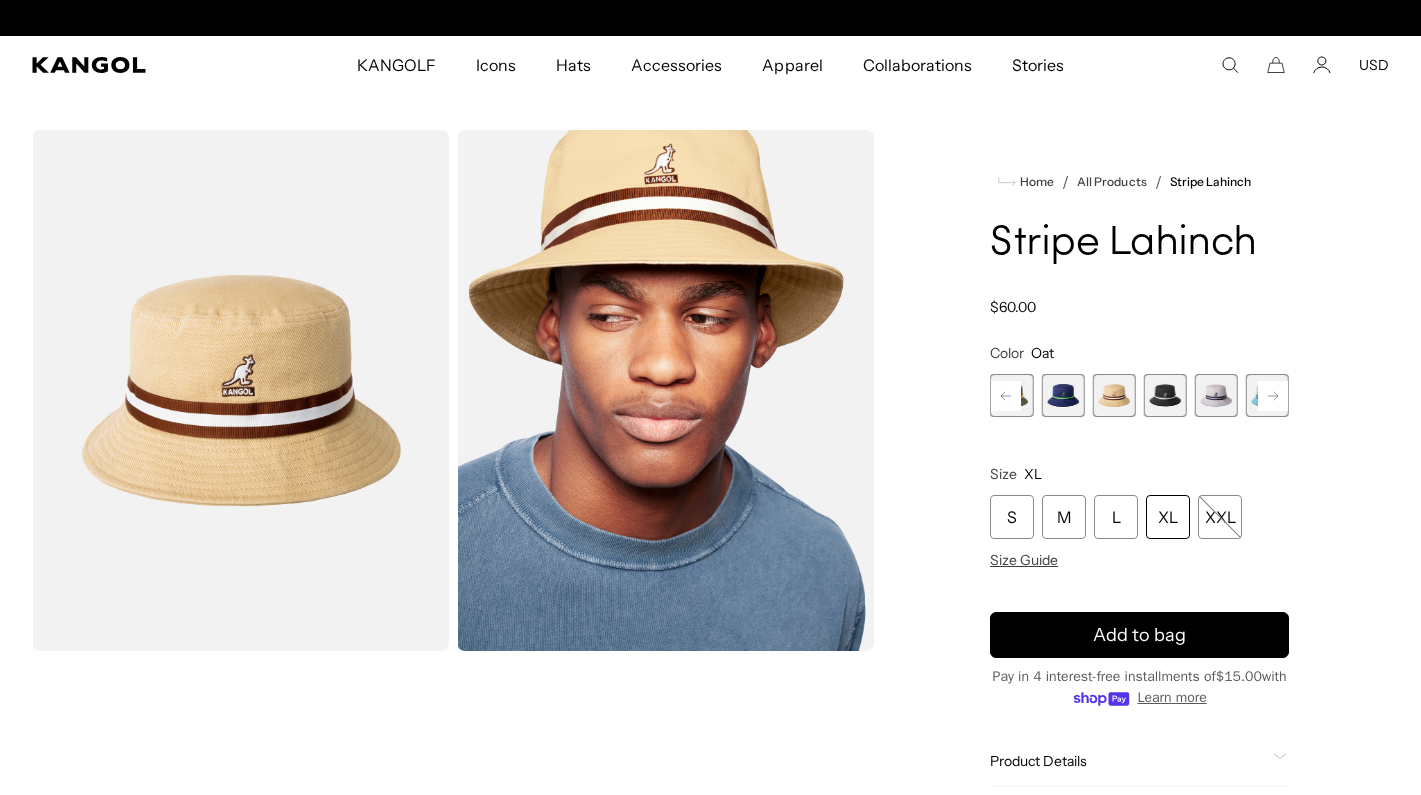 click 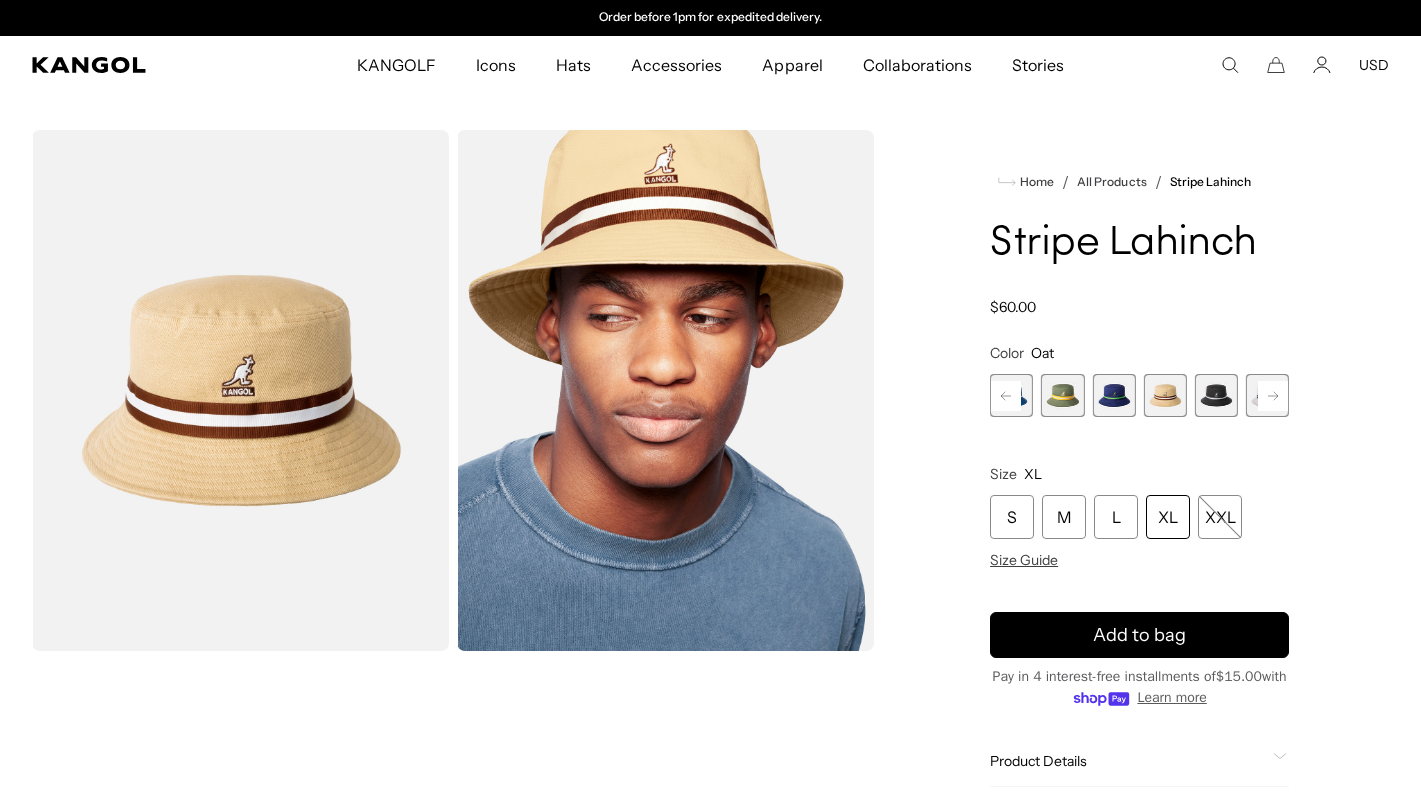 click 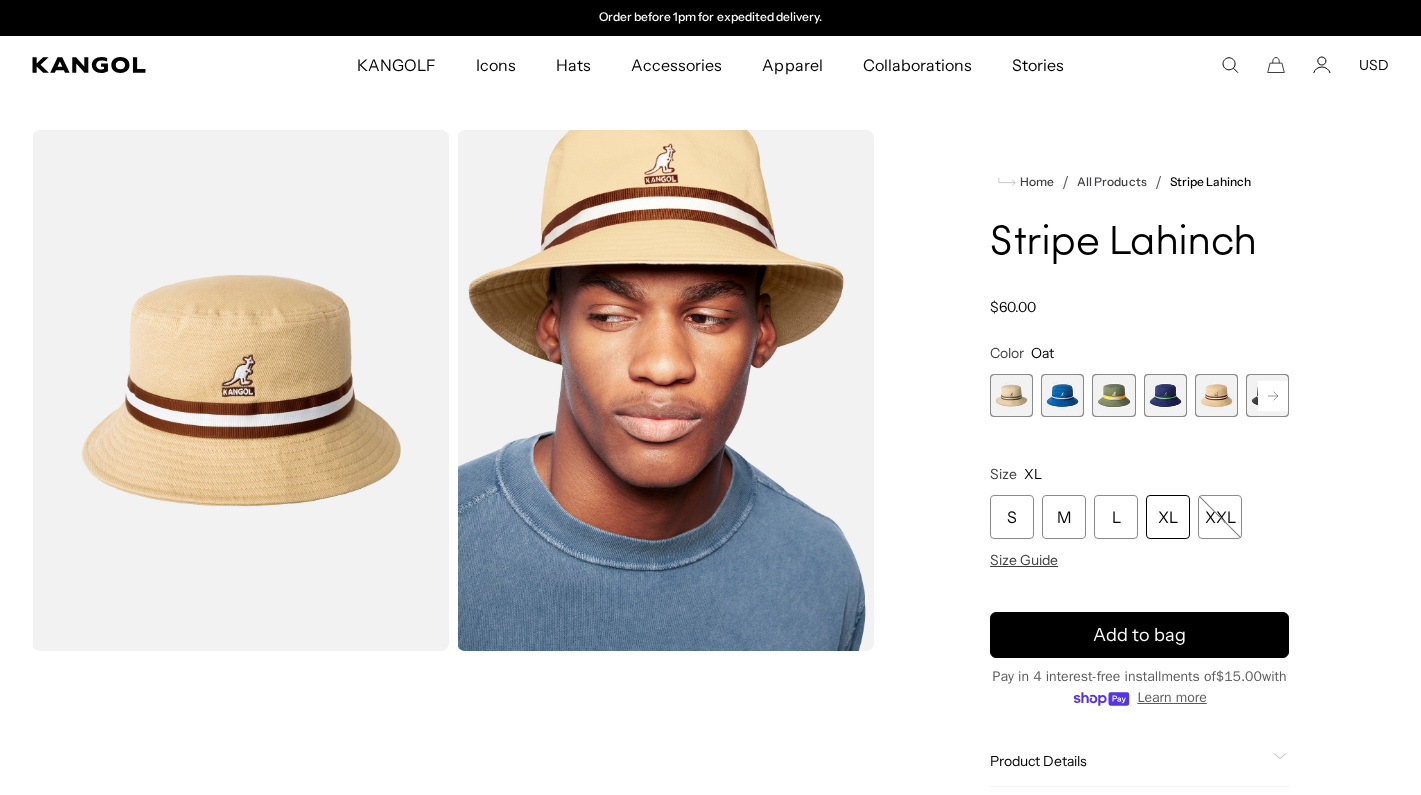 click at bounding box center [1113, 395] 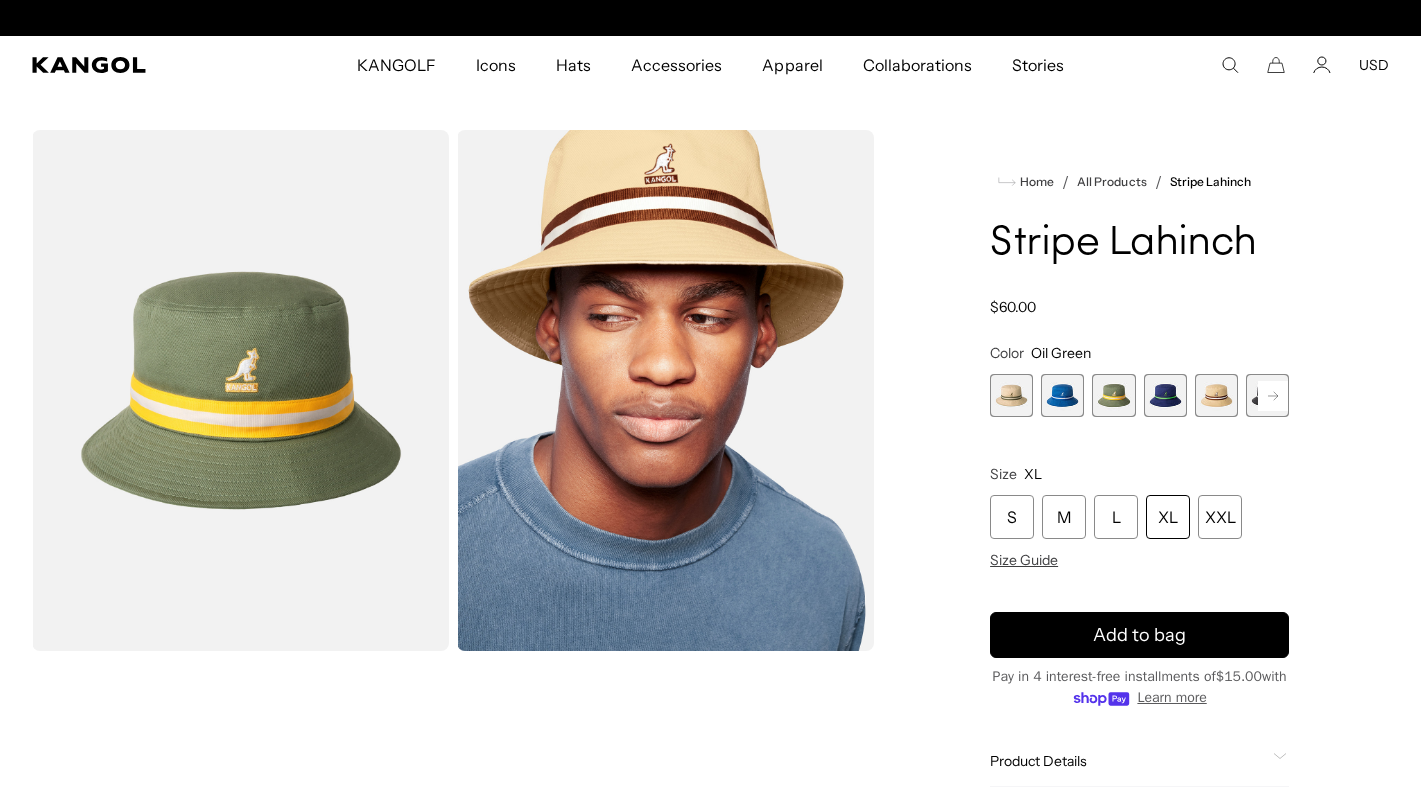 scroll, scrollTop: 0, scrollLeft: 0, axis: both 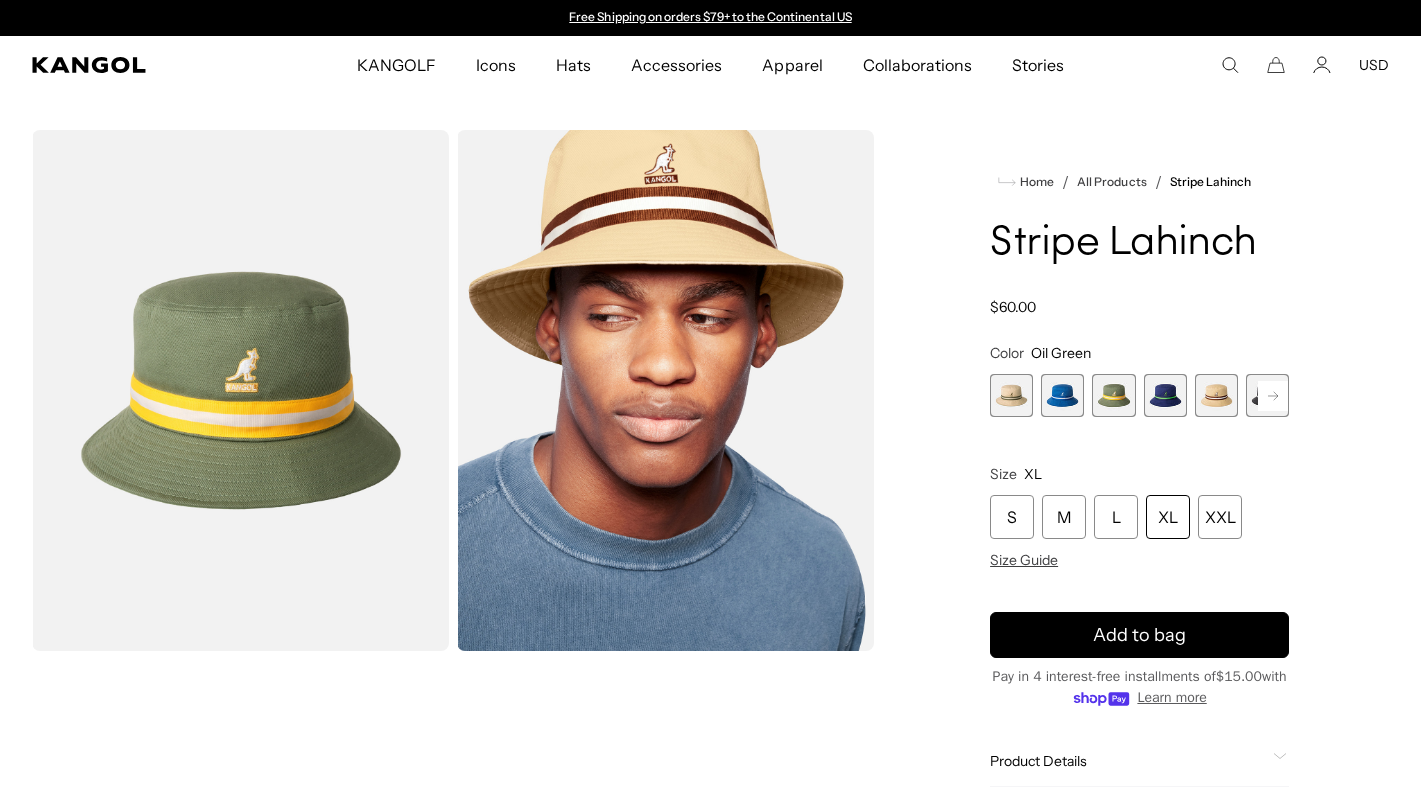 click at bounding box center [1011, 395] 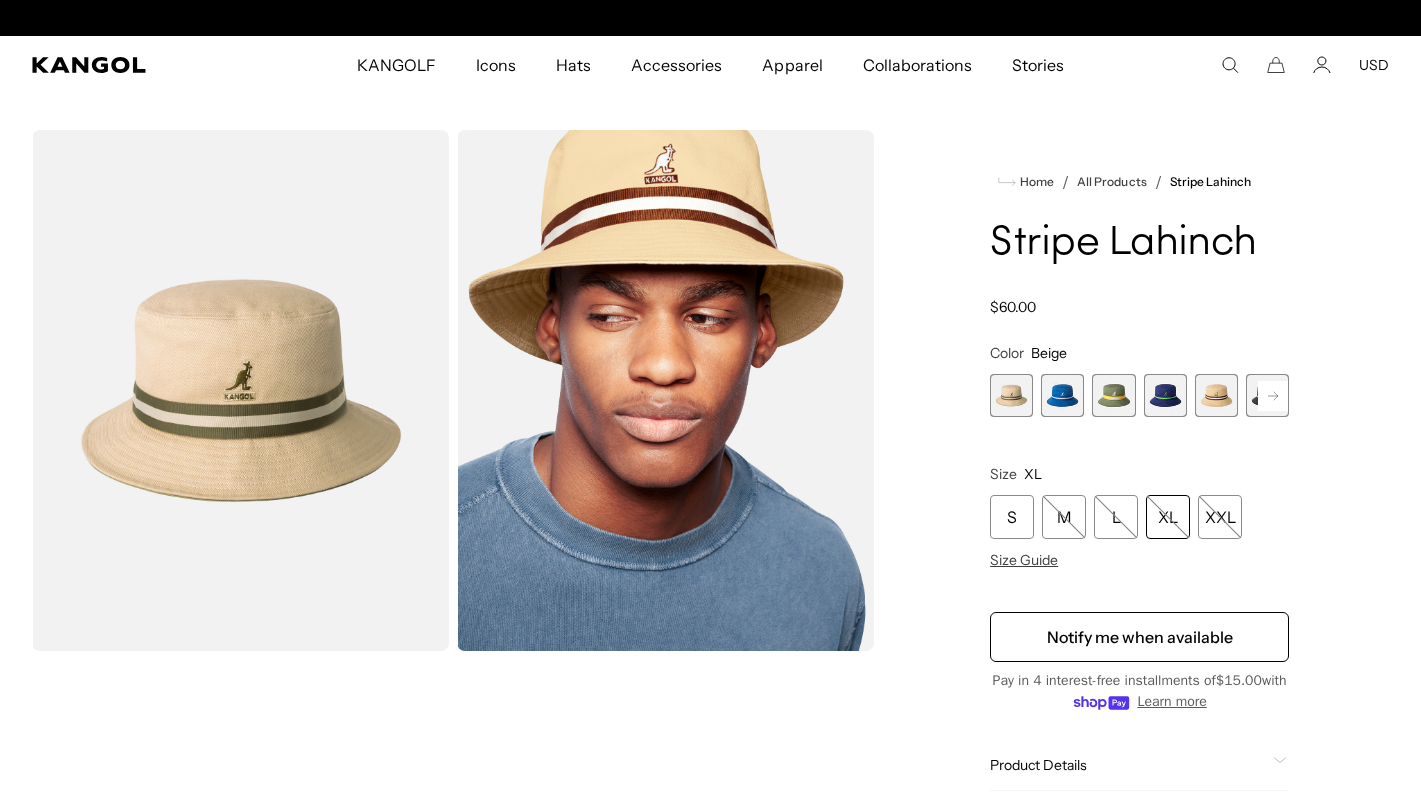 scroll, scrollTop: 0, scrollLeft: 412, axis: horizontal 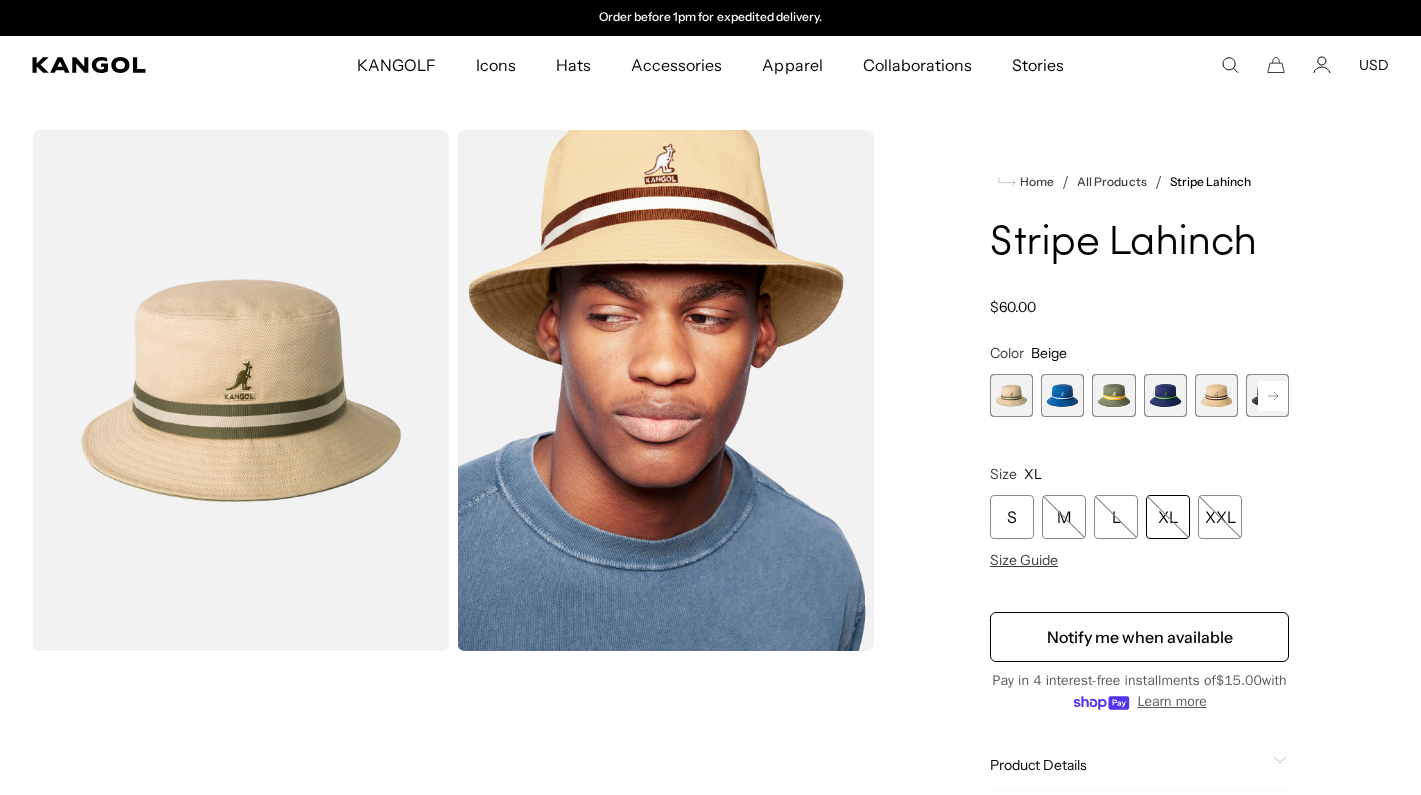 click at bounding box center (1165, 395) 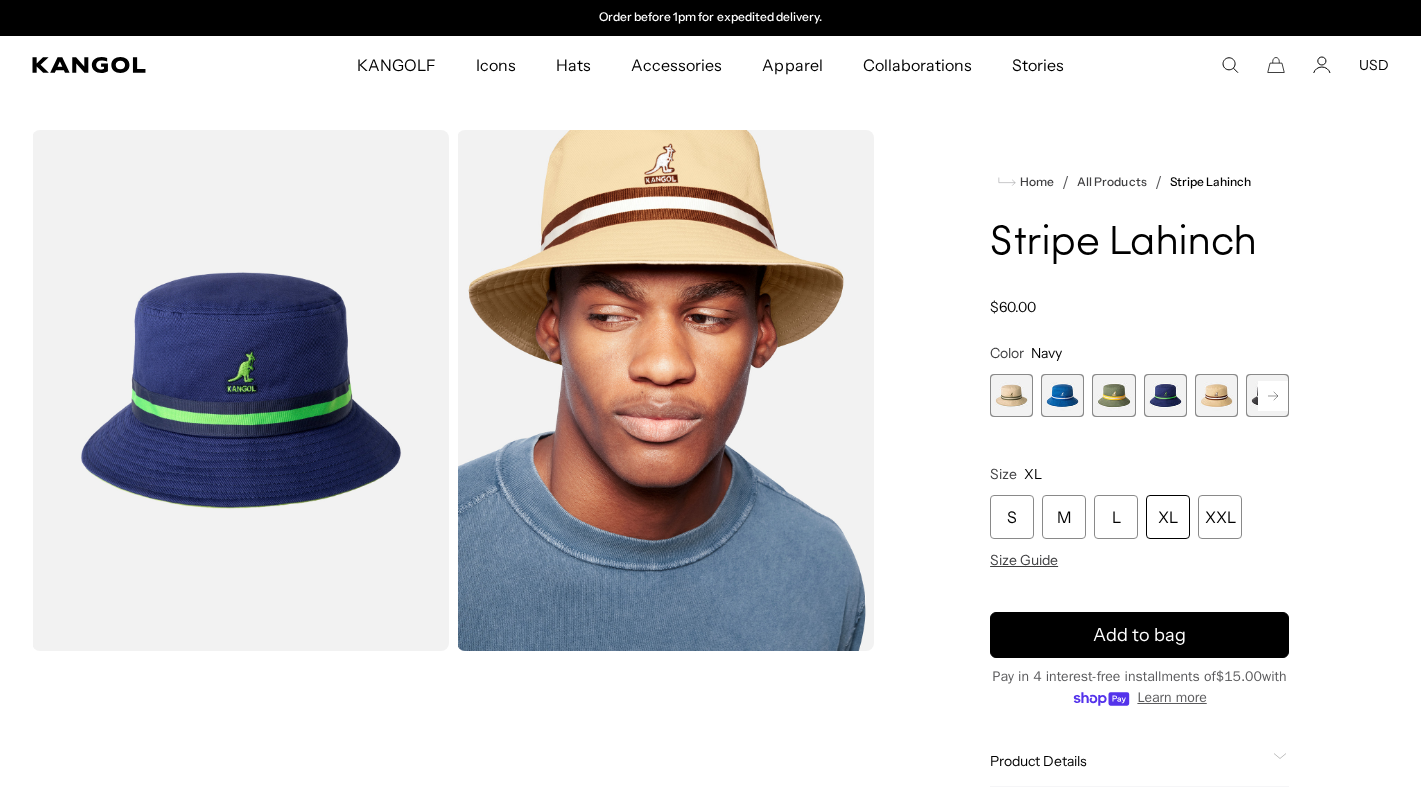 click at bounding box center (1216, 395) 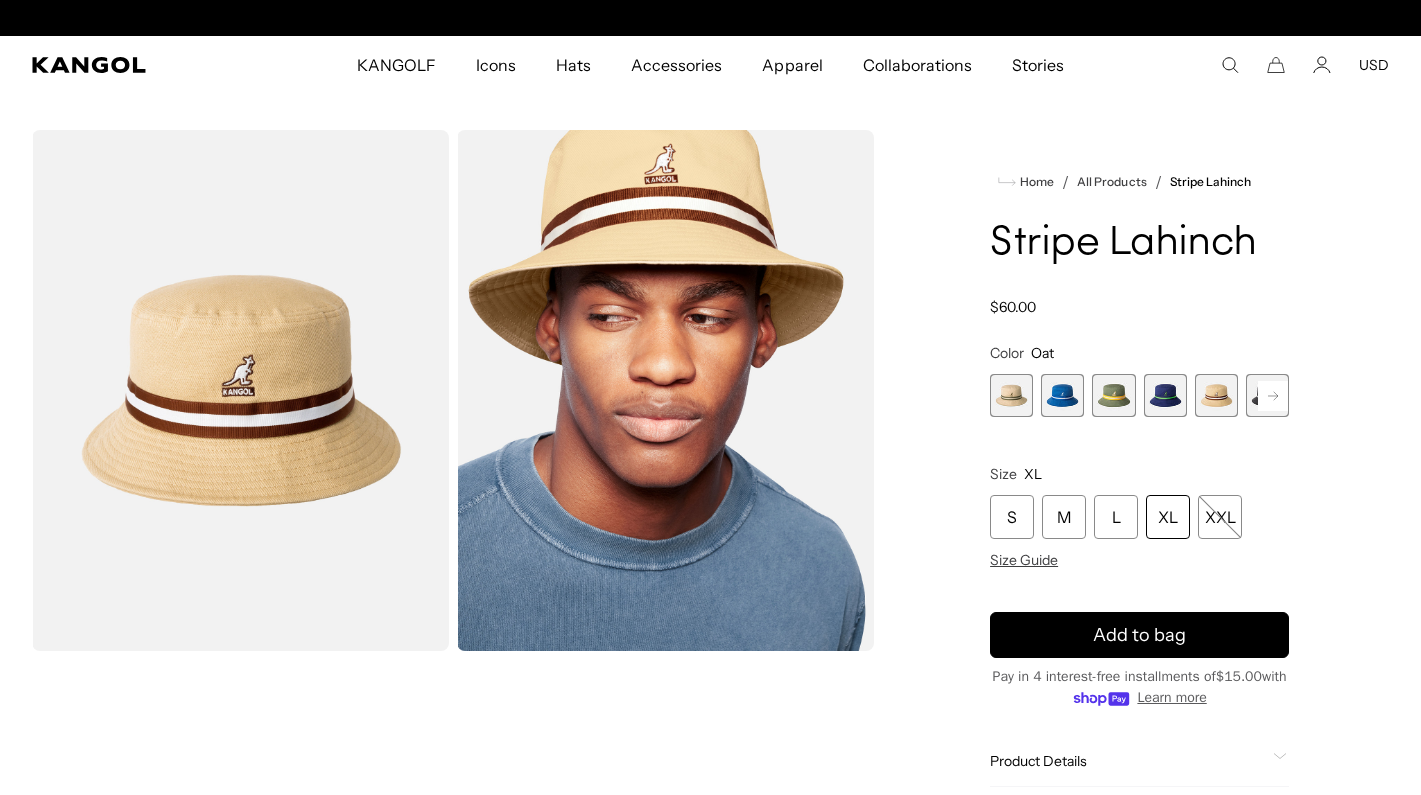 scroll, scrollTop: 0, scrollLeft: 0, axis: both 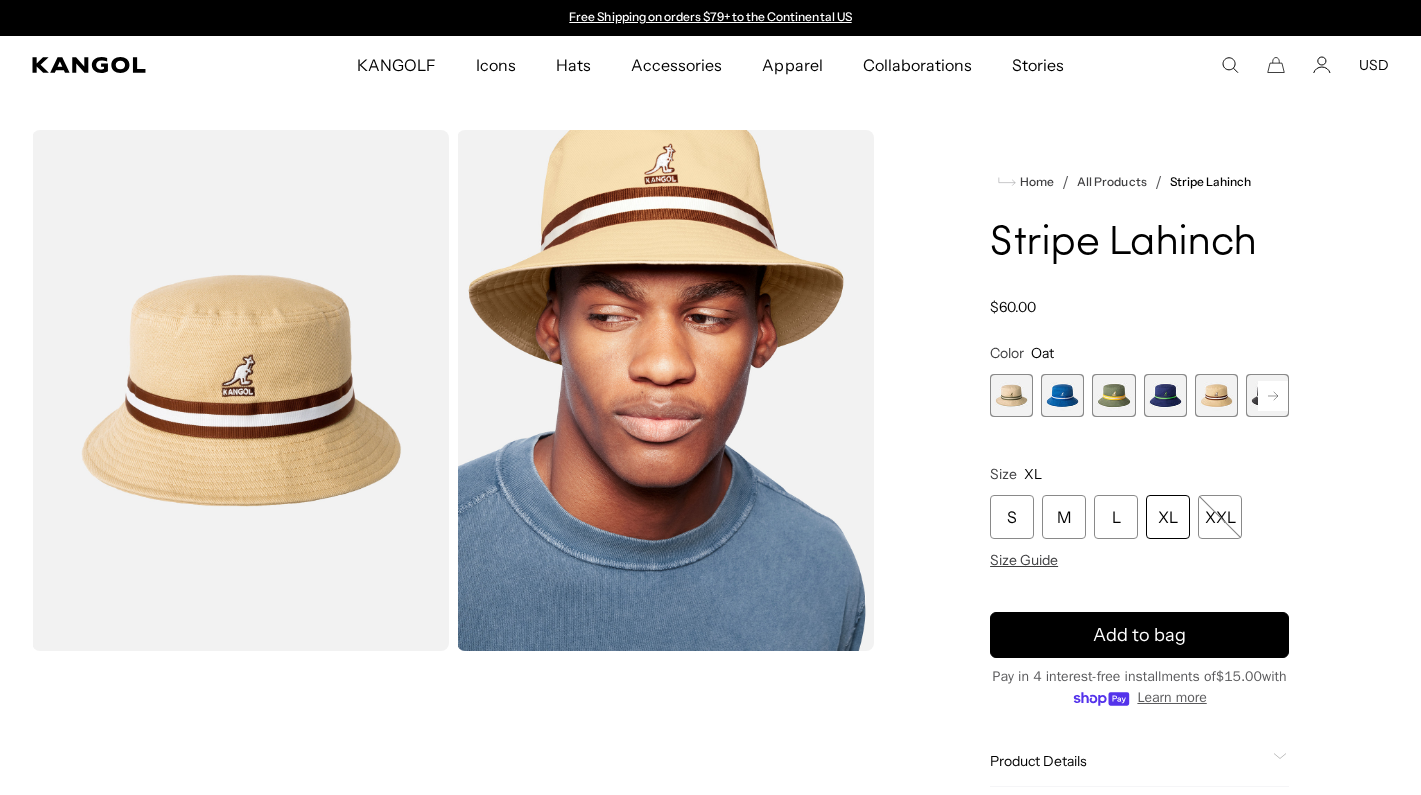 click at bounding box center (1011, 395) 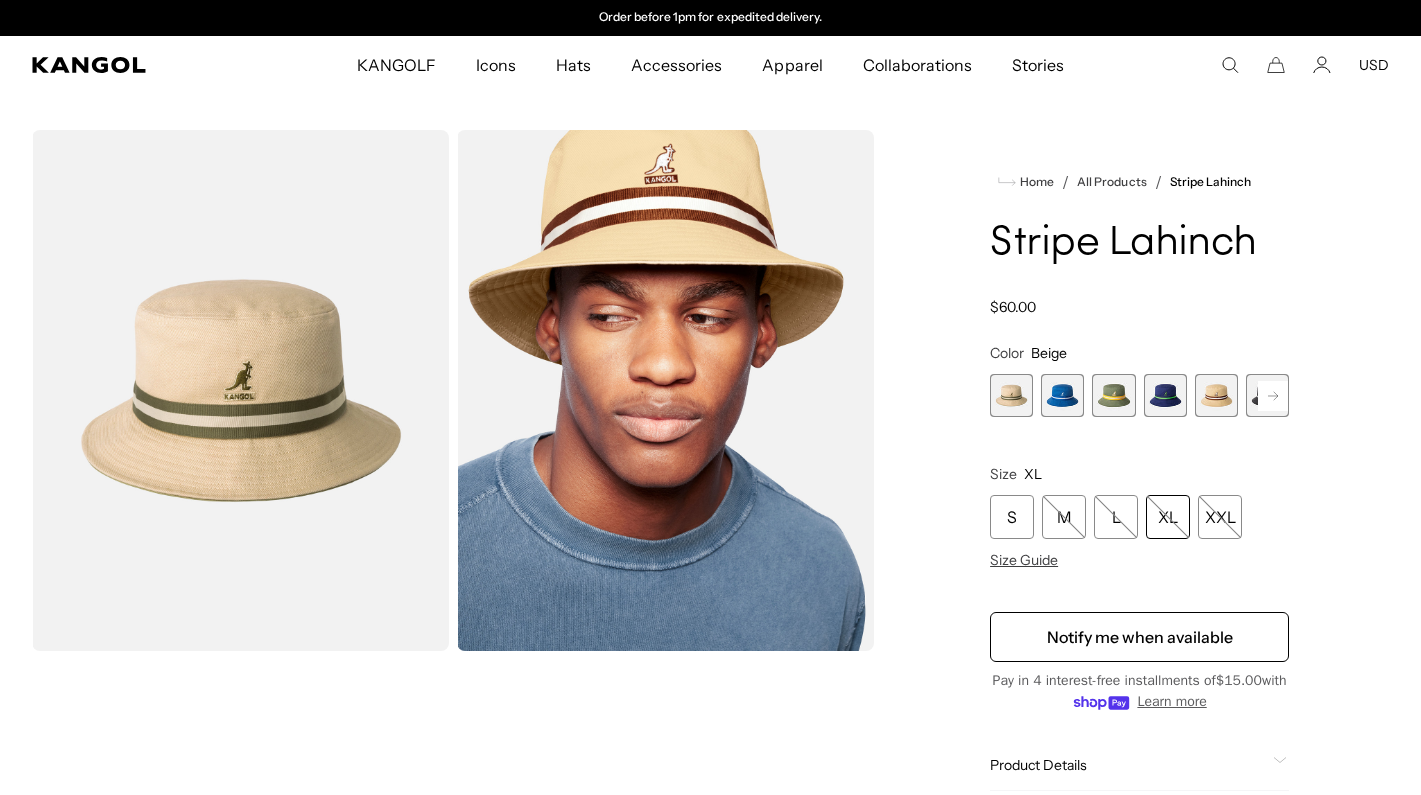scroll, scrollTop: 0, scrollLeft: 0, axis: both 